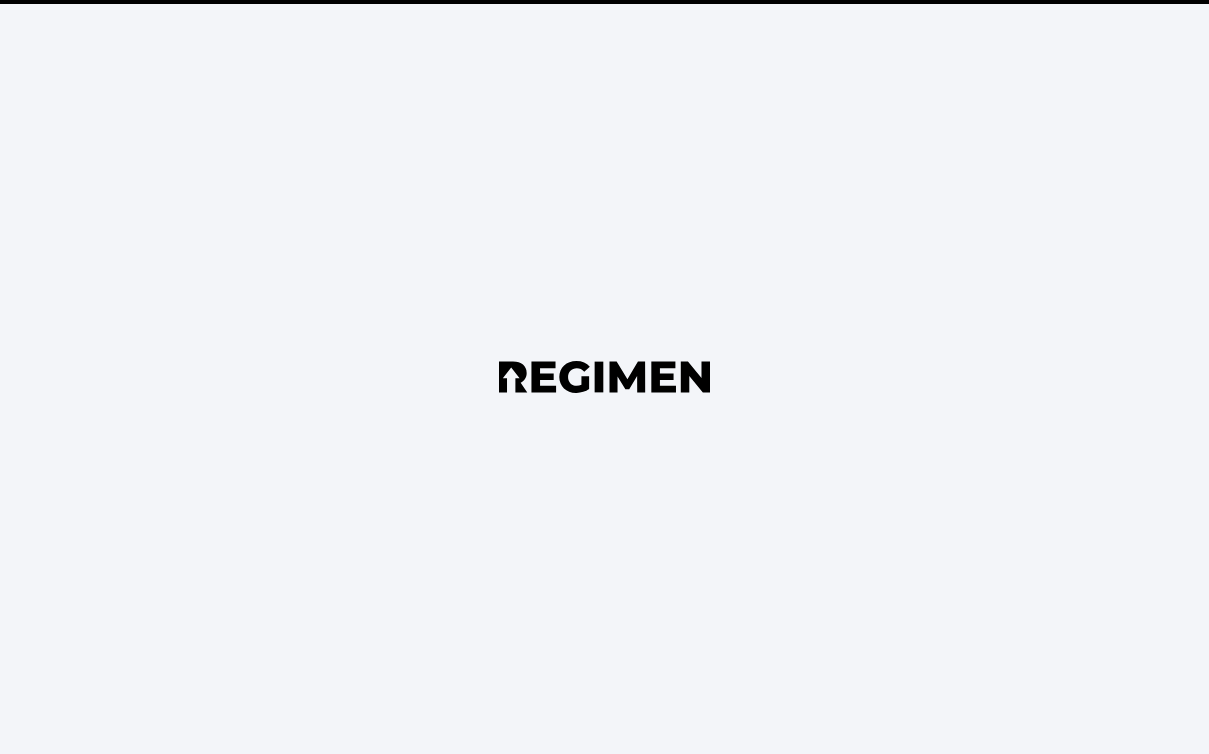 scroll, scrollTop: 0, scrollLeft: 0, axis: both 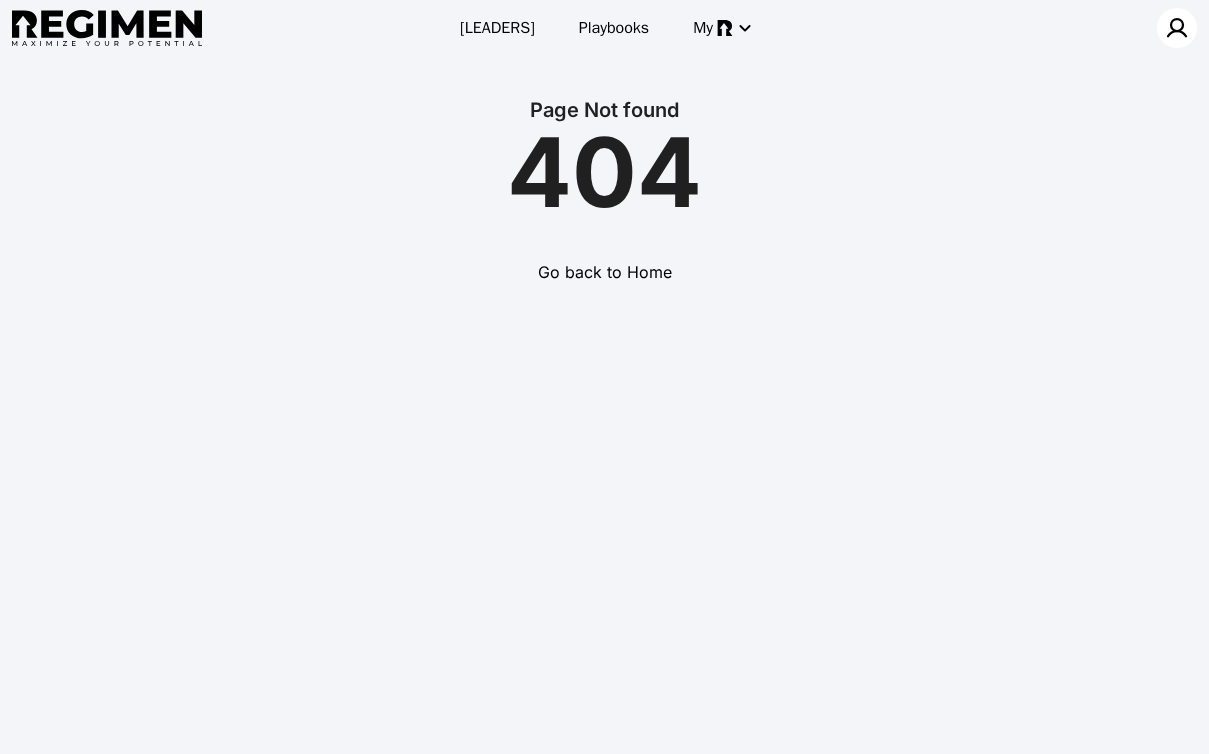 click at bounding box center (1177, 28) 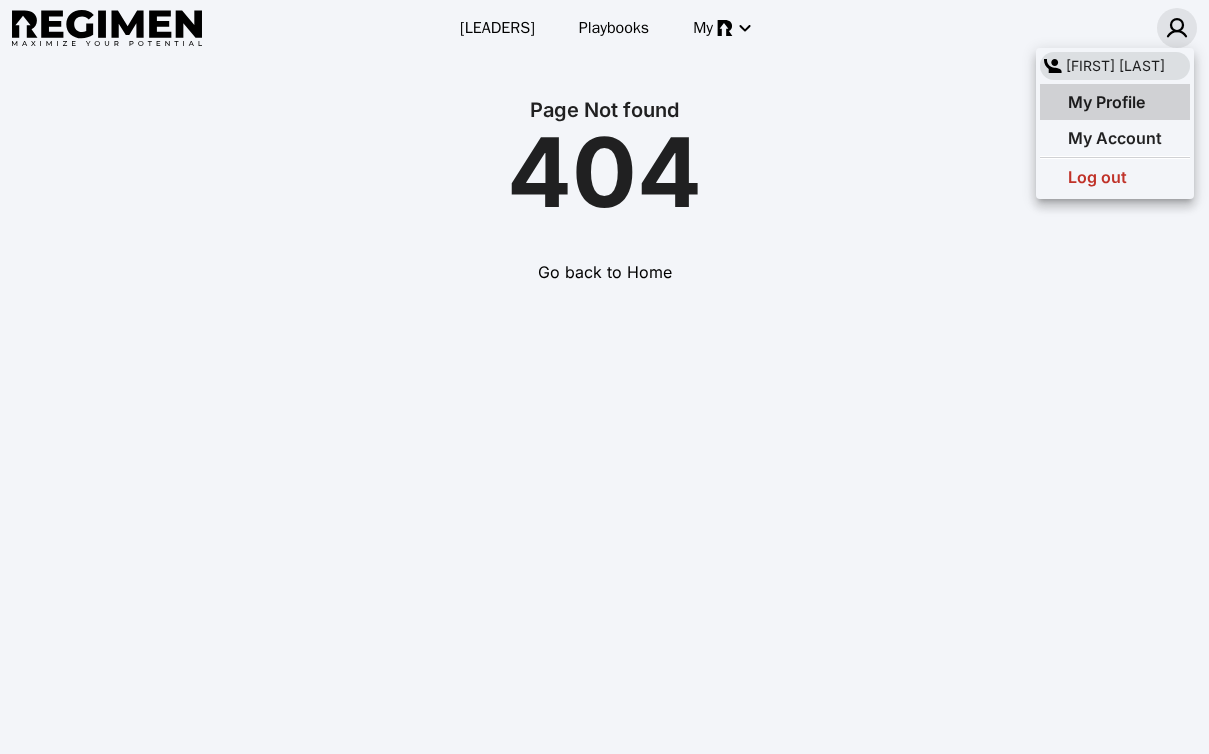 click on "My Profile" at bounding box center (1106, 102) 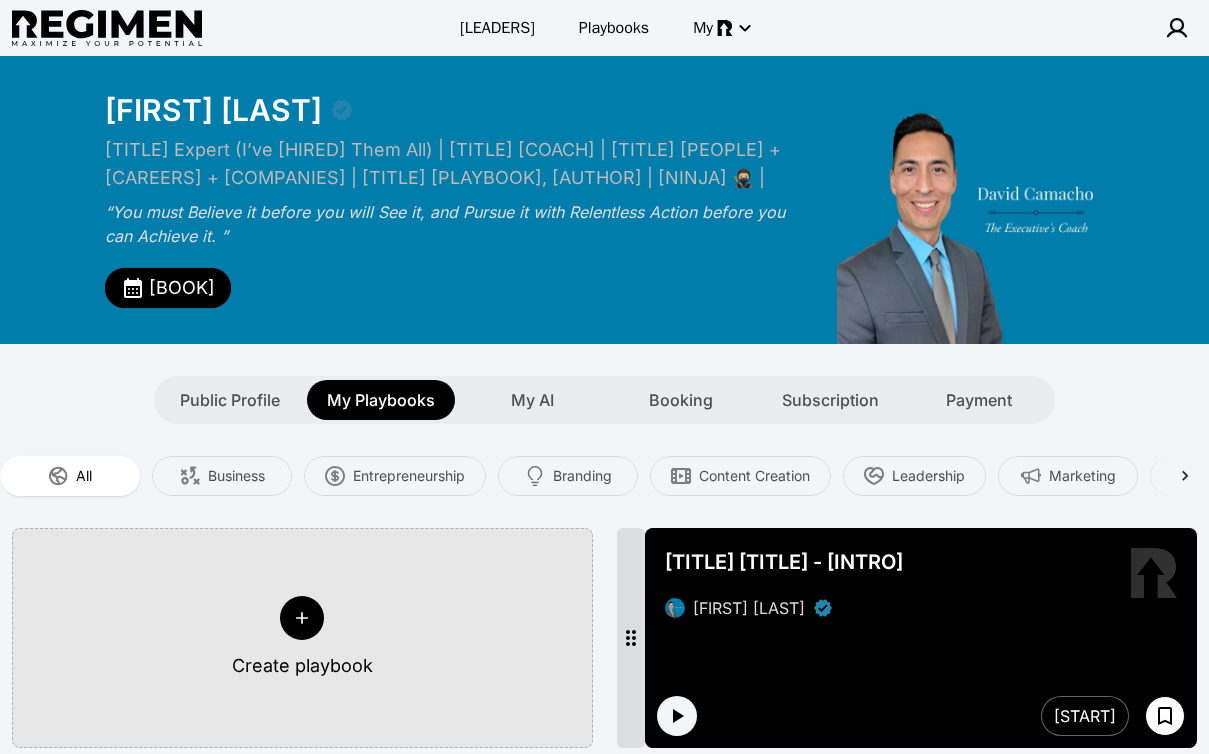 click on "My Playbooks" at bounding box center [381, 400] 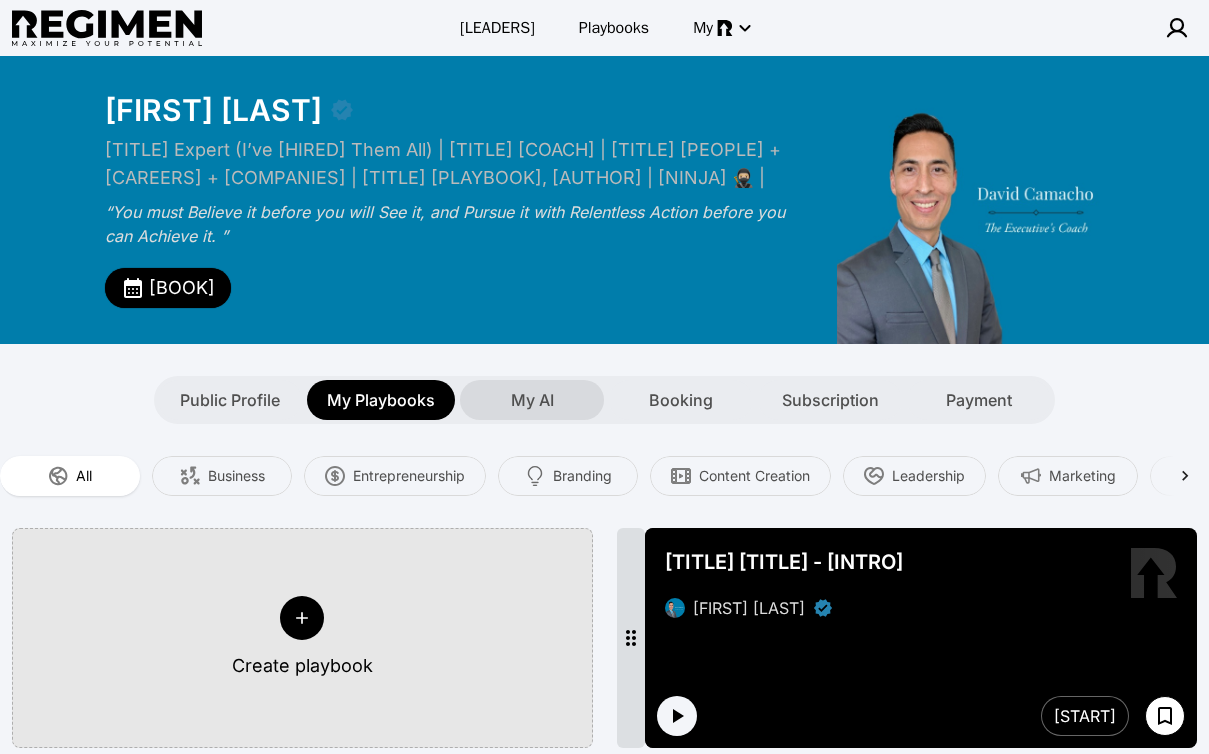 click on "My AI" at bounding box center [532, 400] 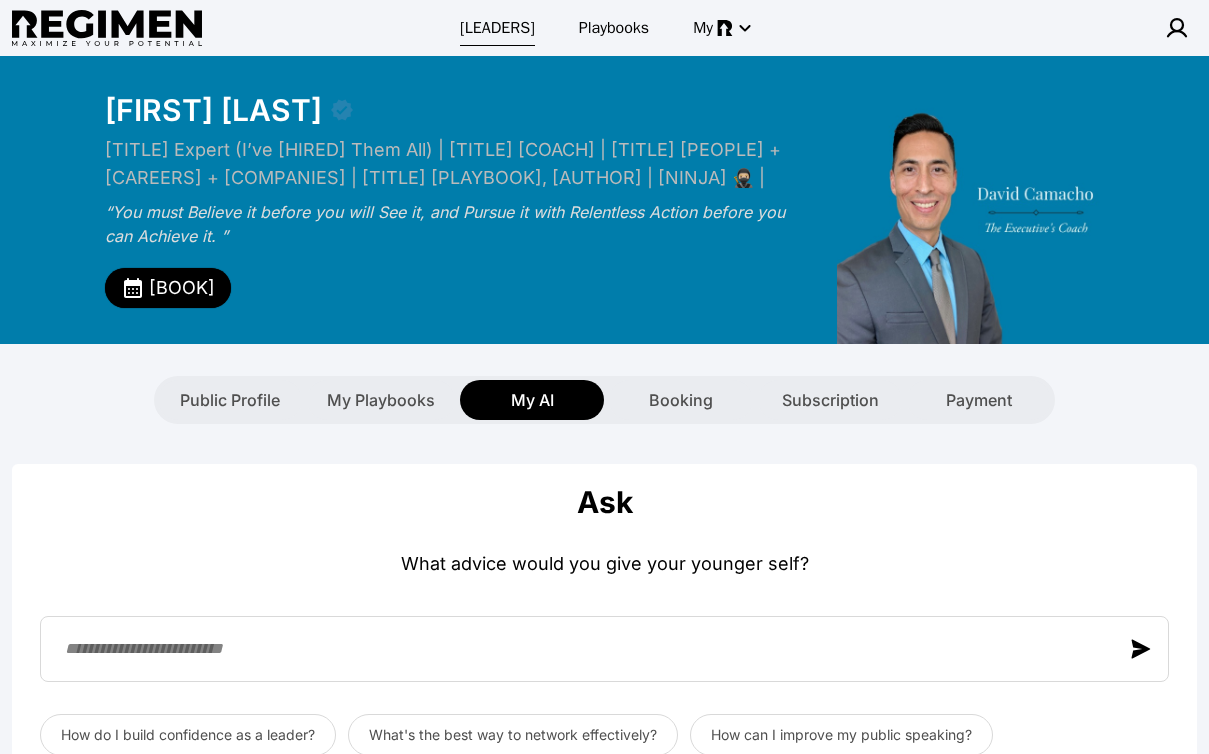 click on "Leaders" at bounding box center [497, 28] 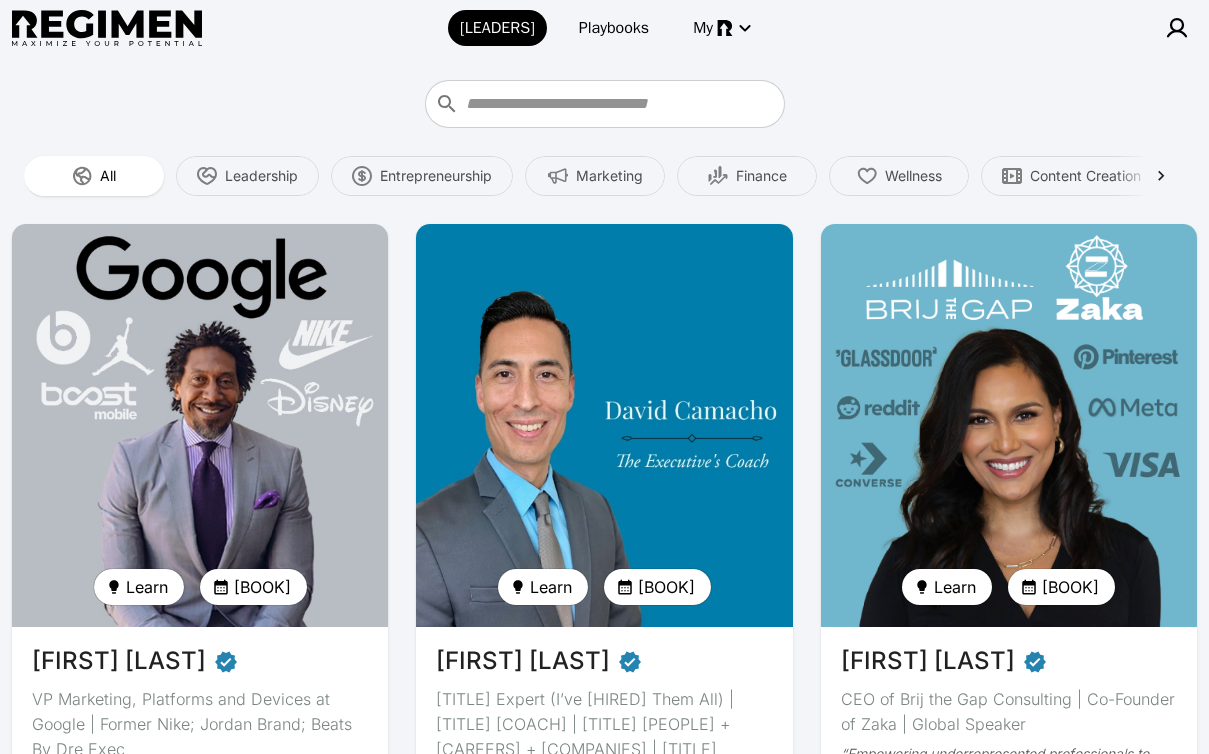 click at bounding box center [605, 425] 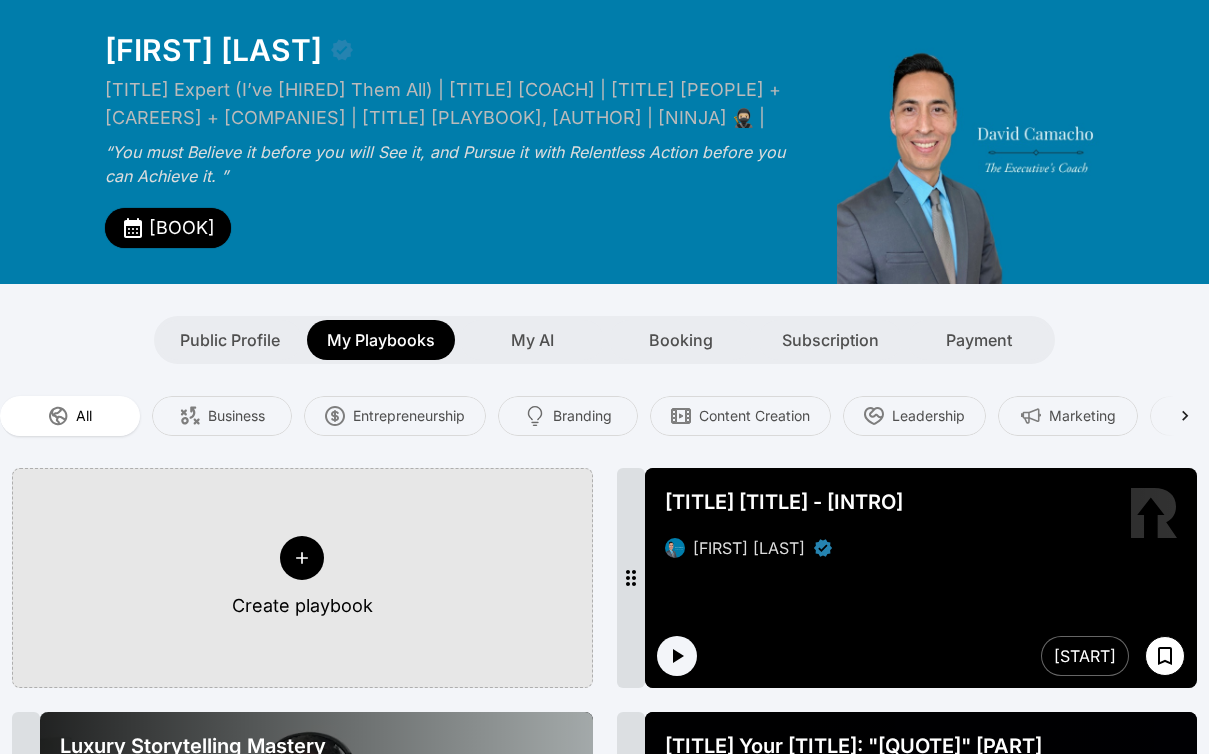 scroll, scrollTop: 0, scrollLeft: 0, axis: both 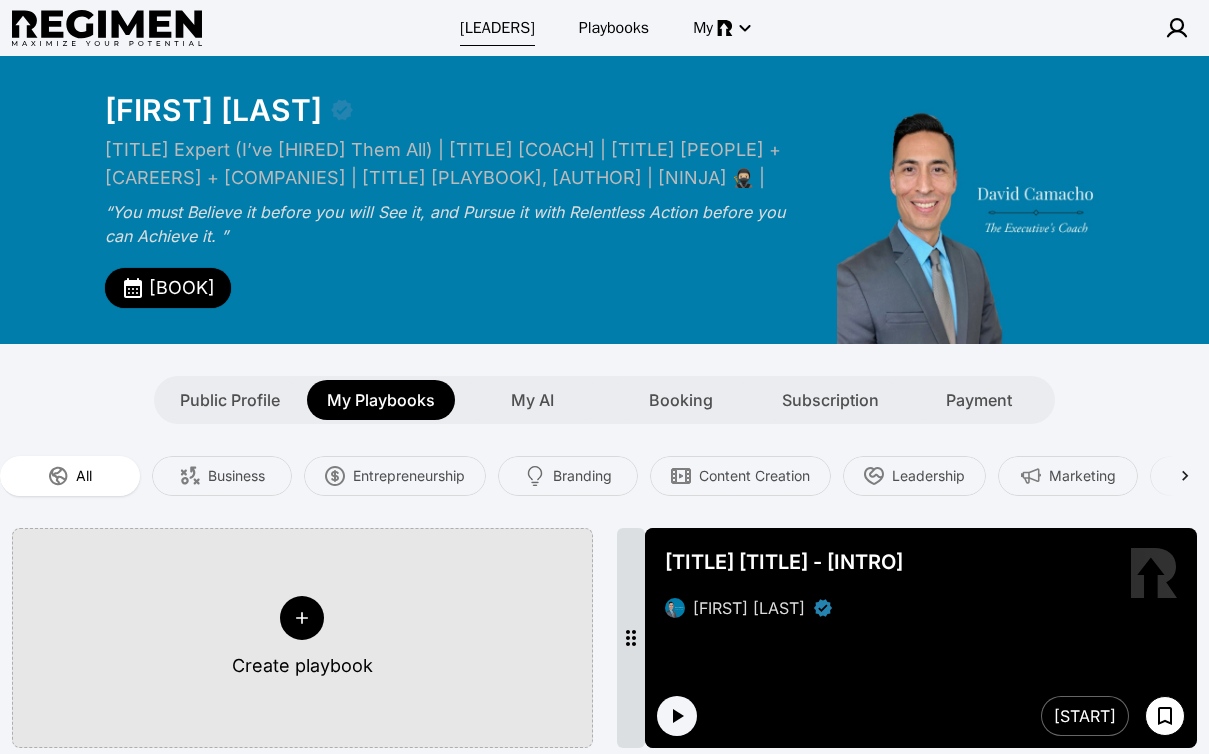 click on "Leaders" at bounding box center [497, 28] 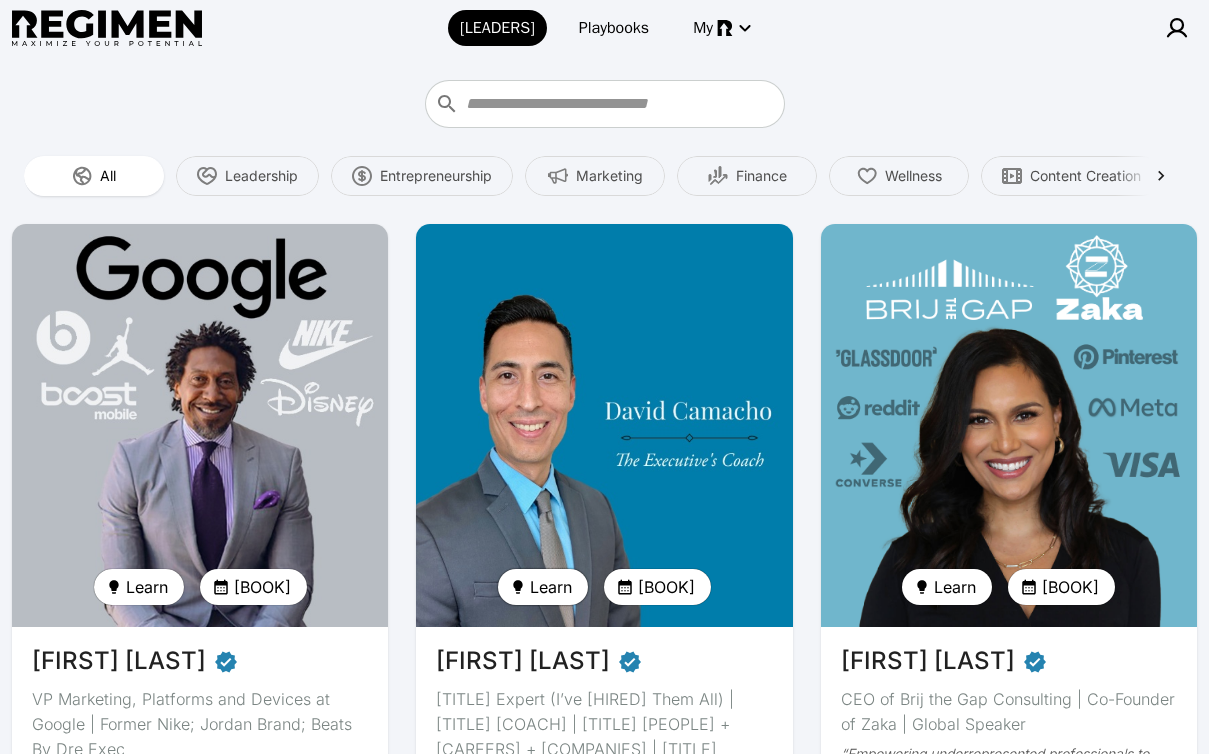 click on "Learn" at bounding box center [551, 587] 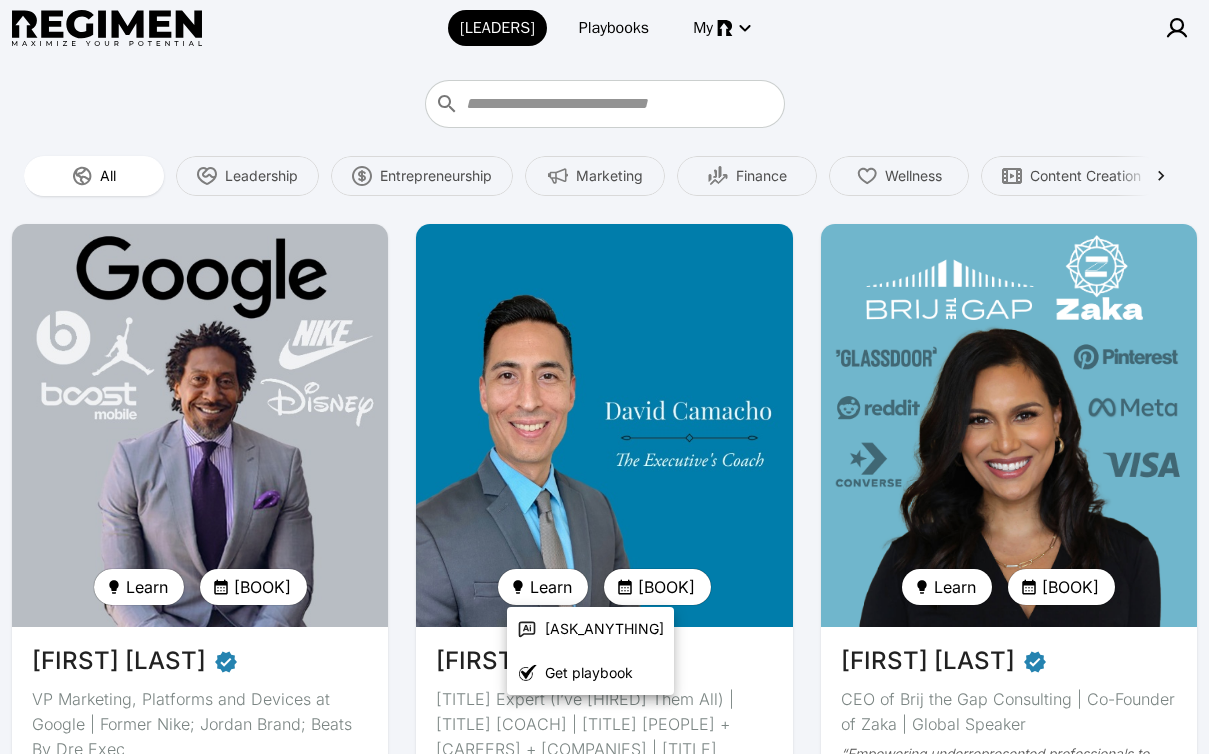 click on "Ask anything" at bounding box center (604, 629) 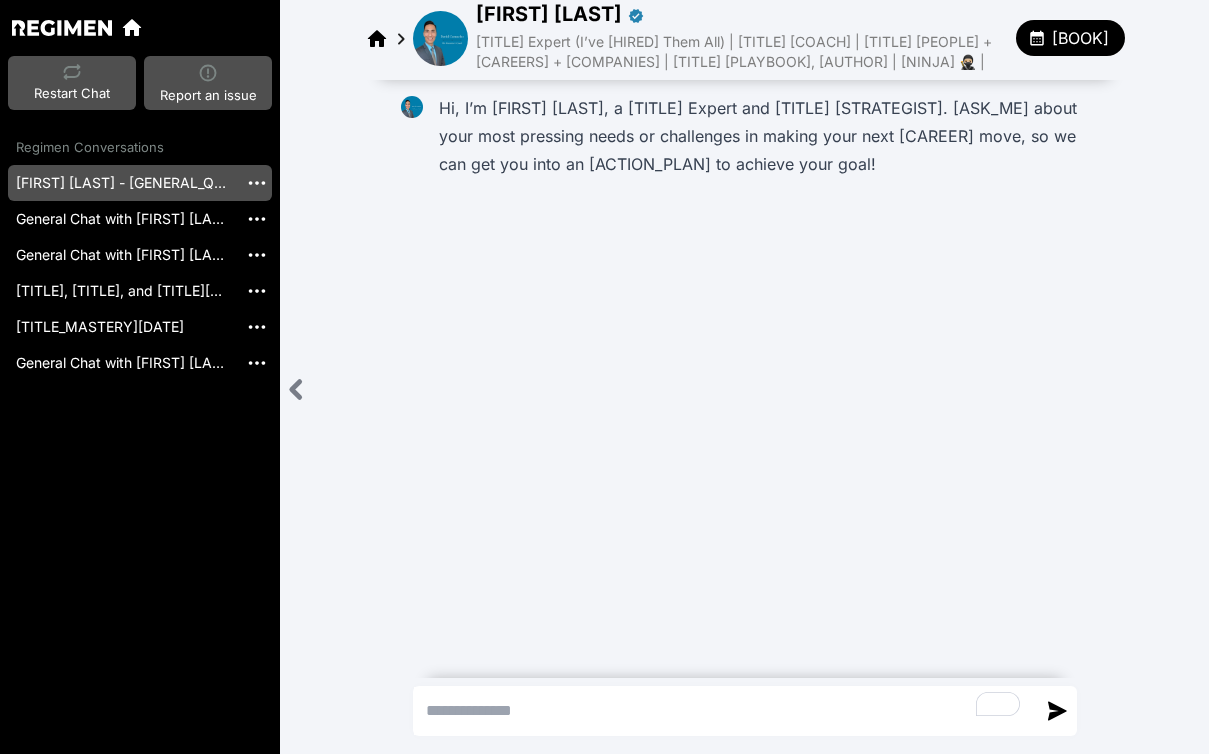 click at bounding box center [725, 711] 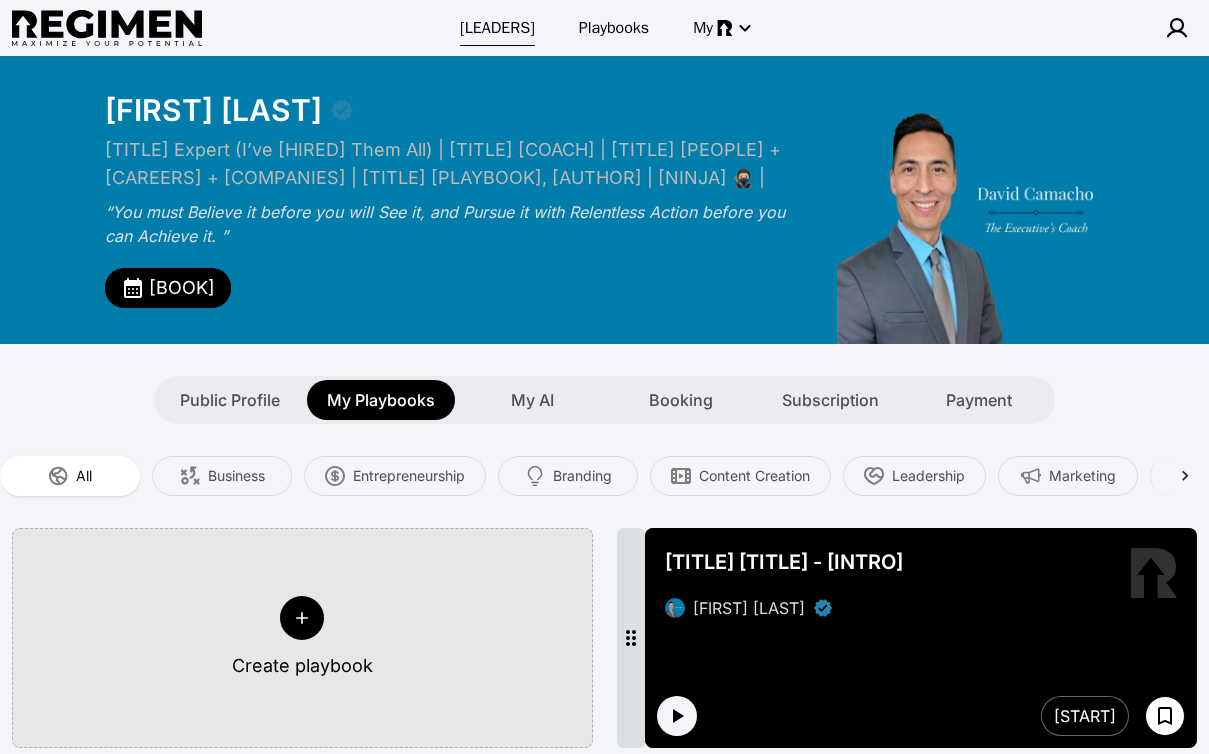 click on "Leaders" at bounding box center (497, 28) 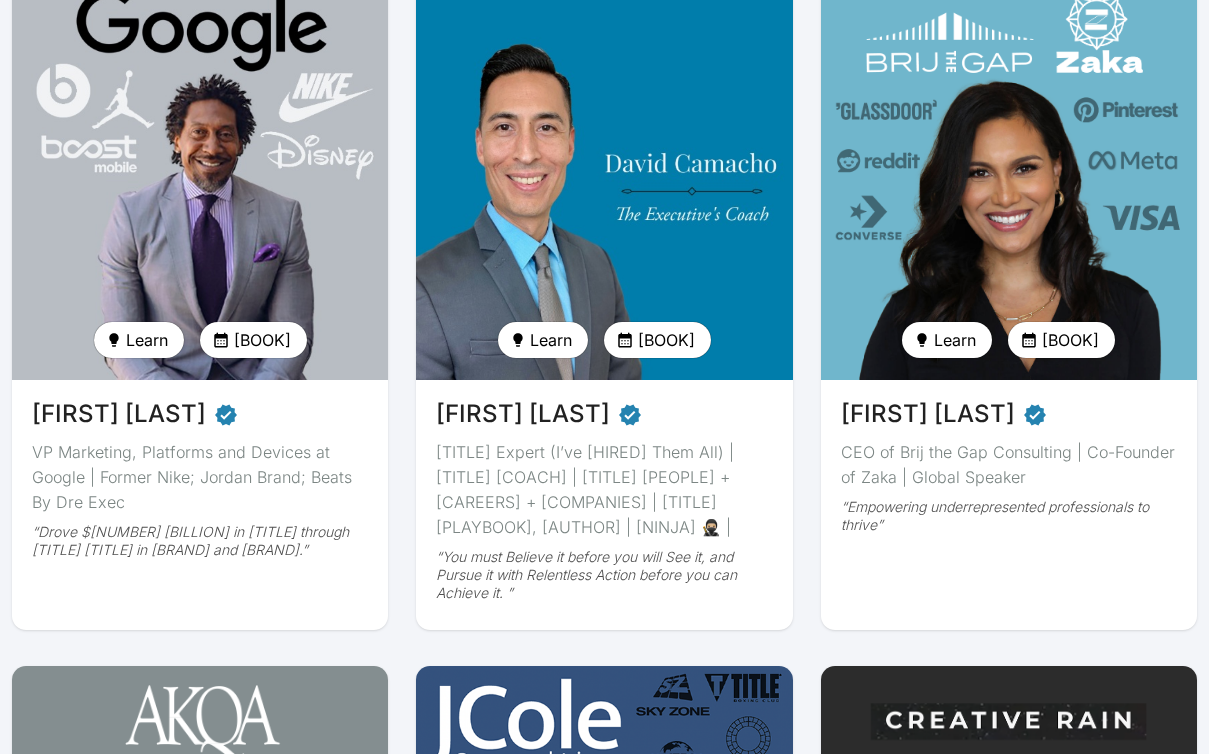 scroll, scrollTop: 248, scrollLeft: 0, axis: vertical 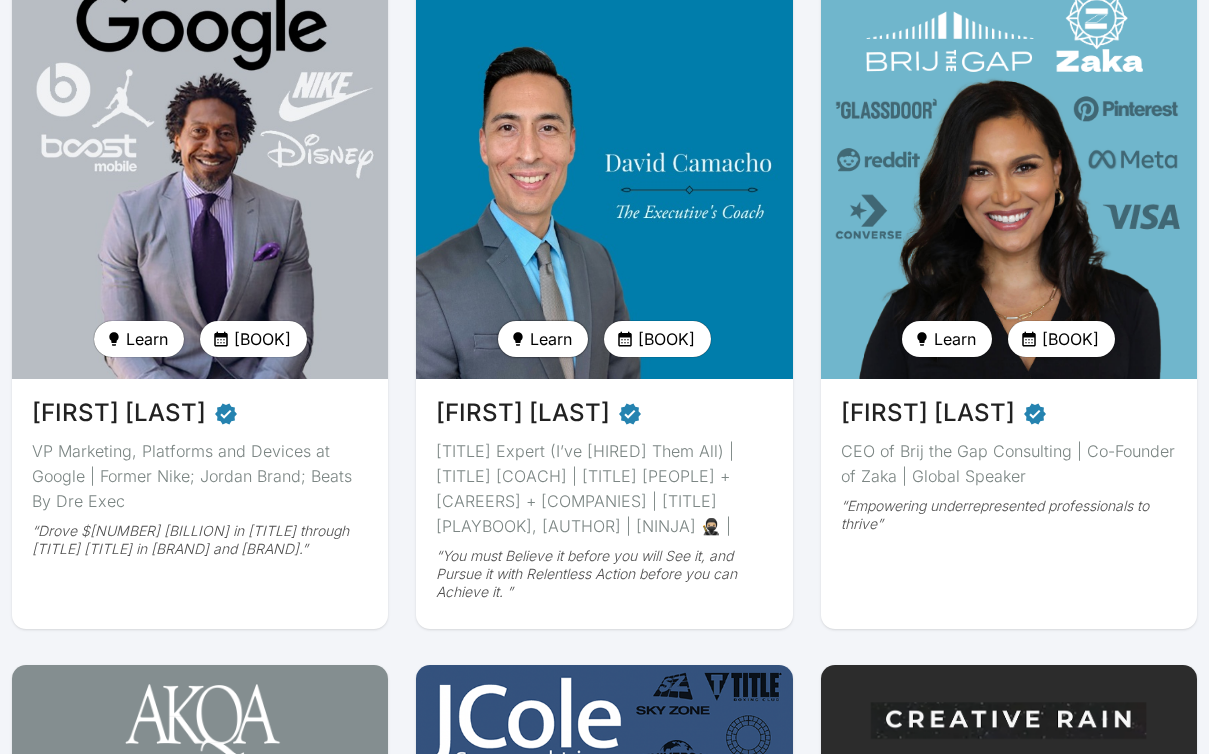 click on "Learn" at bounding box center (551, 339) 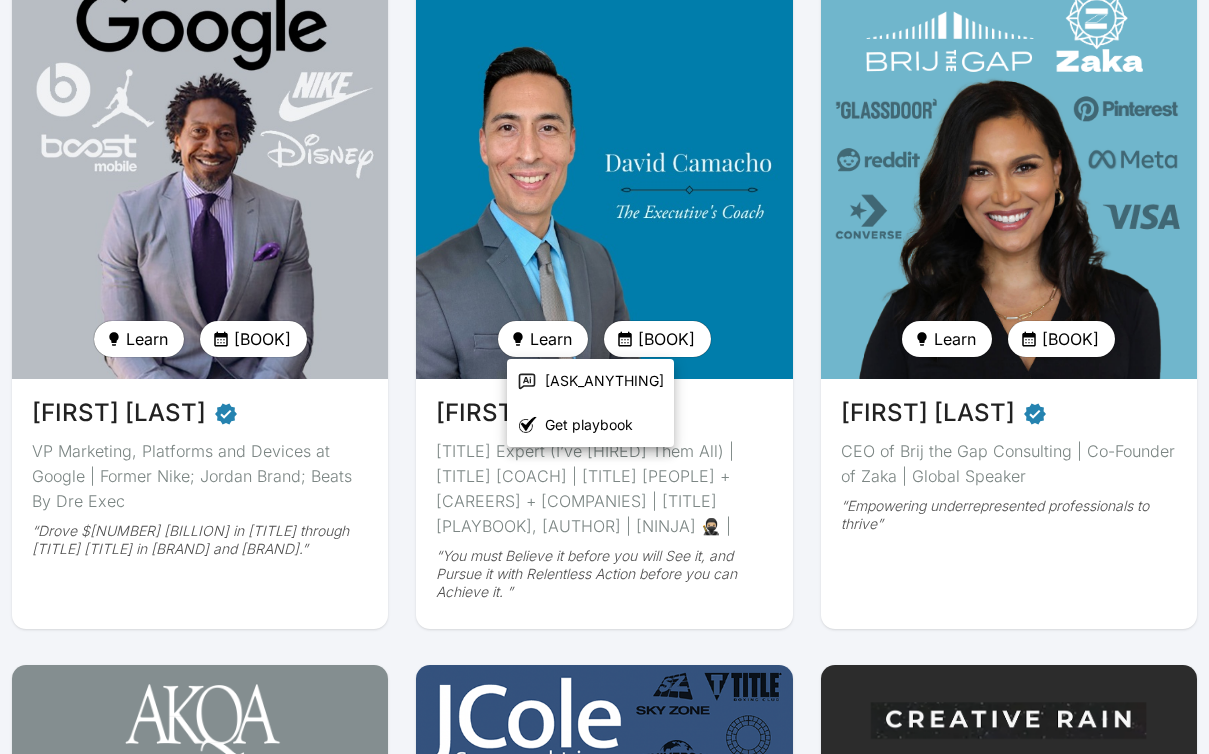 click on "Ask anything" at bounding box center [604, 381] 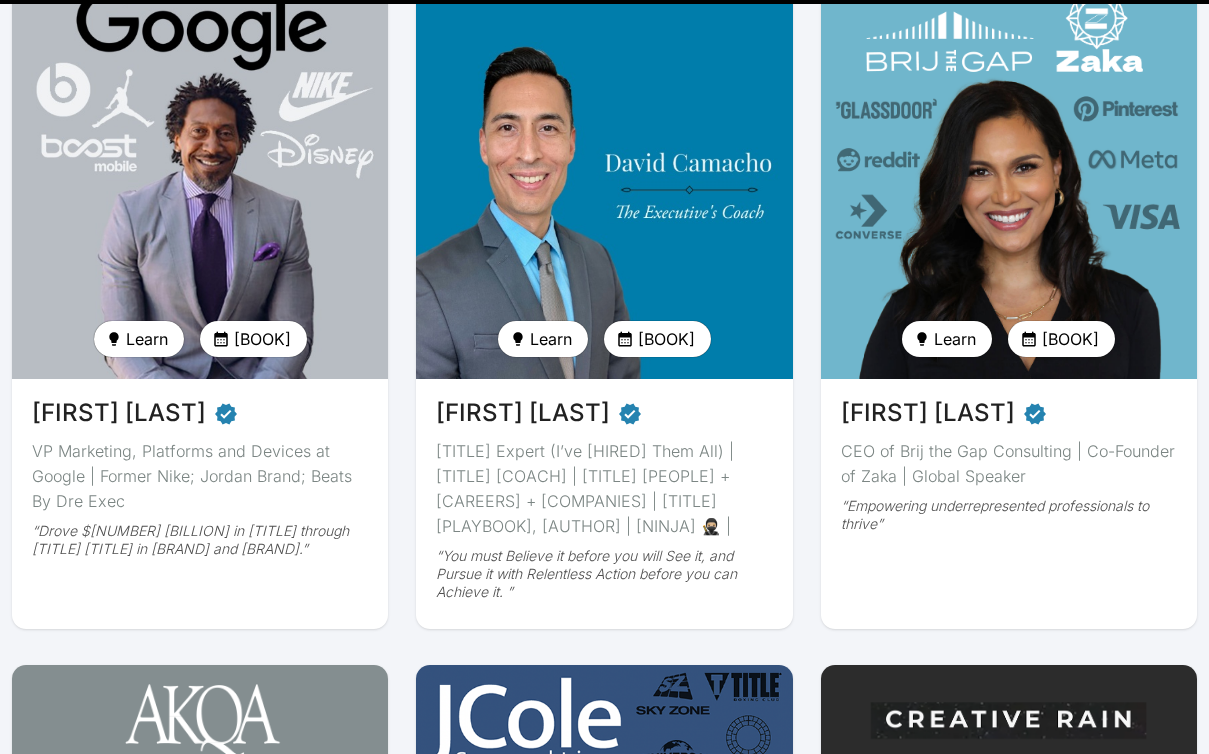 scroll, scrollTop: 0, scrollLeft: 0, axis: both 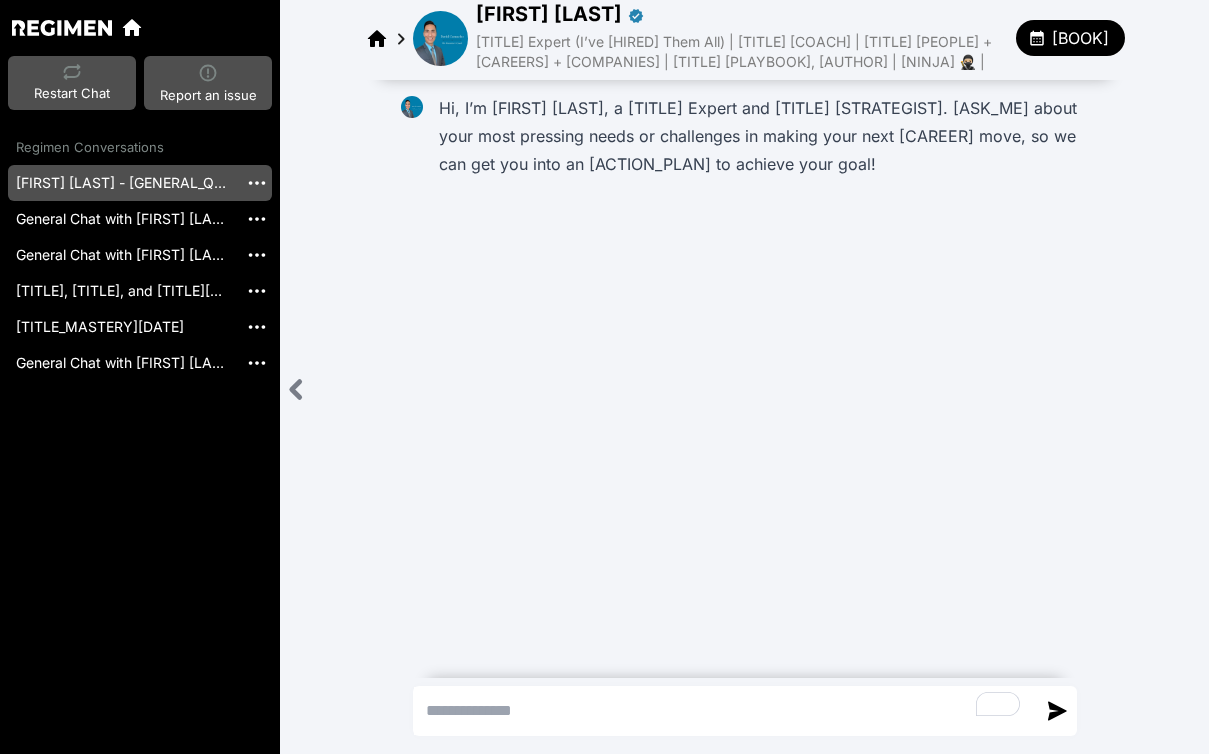 click at bounding box center [440, 38] 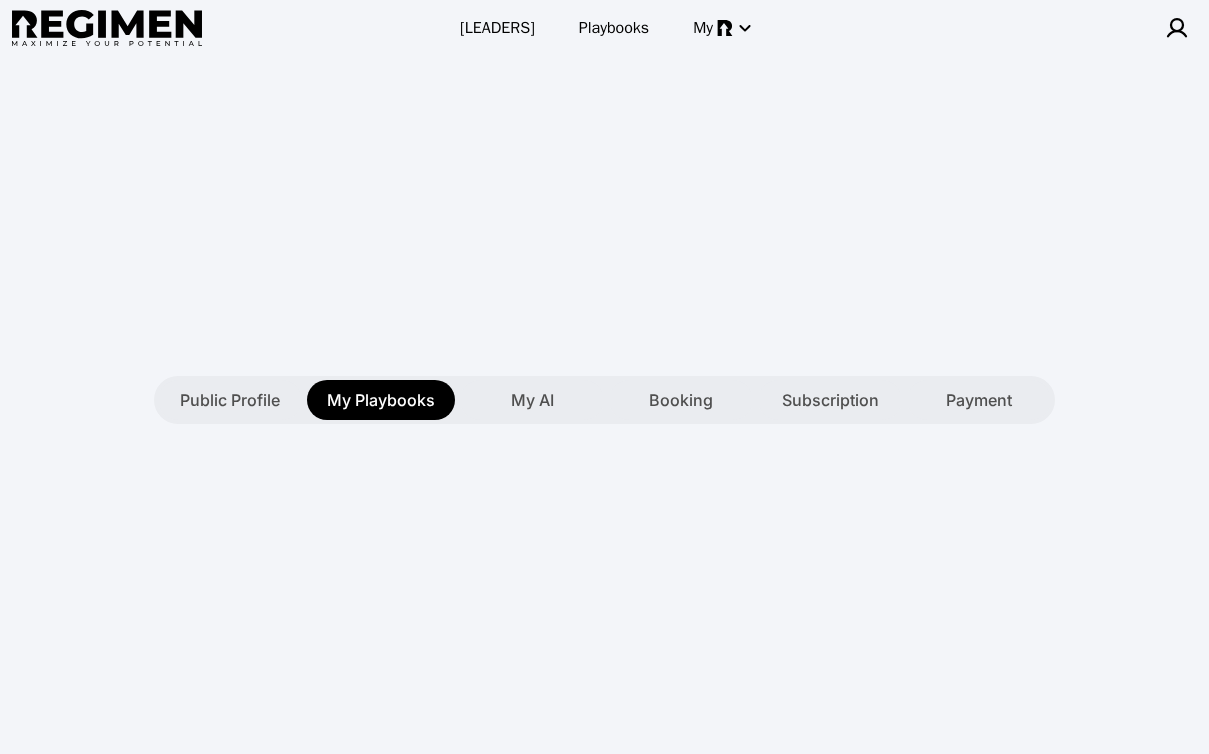 type on "**********" 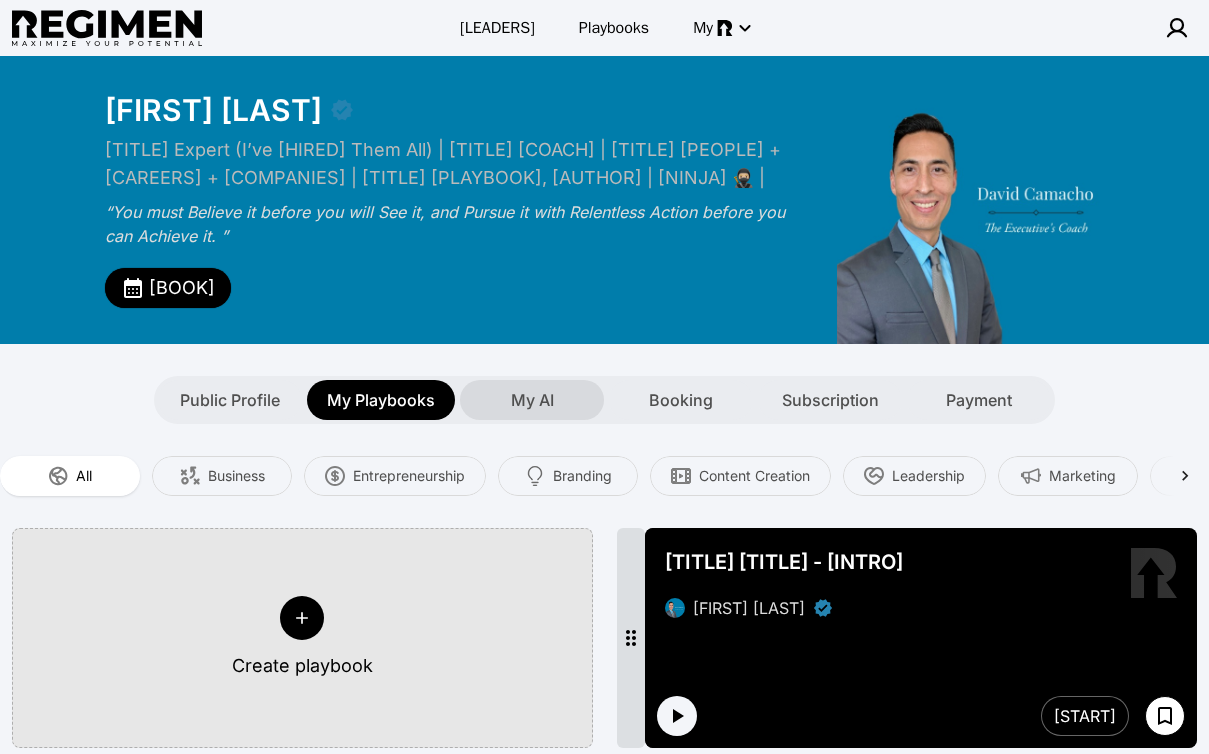click on "My AI" at bounding box center [532, 400] 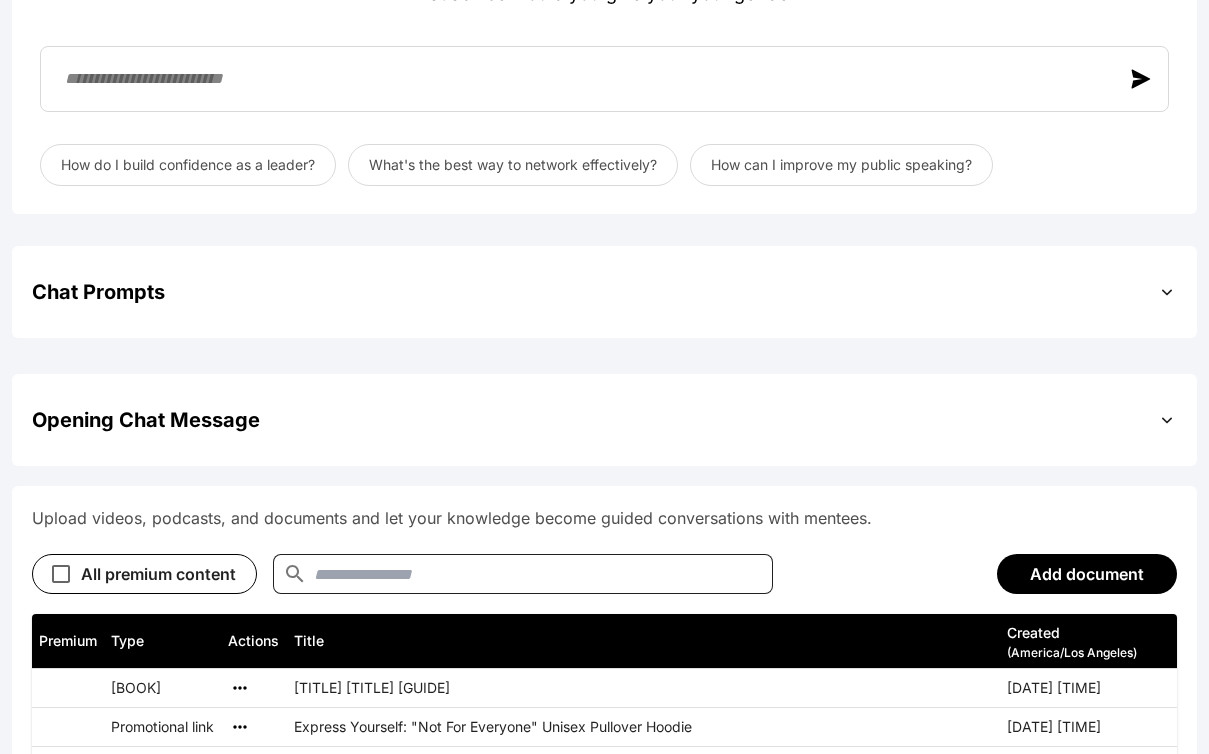 scroll, scrollTop: 576, scrollLeft: 0, axis: vertical 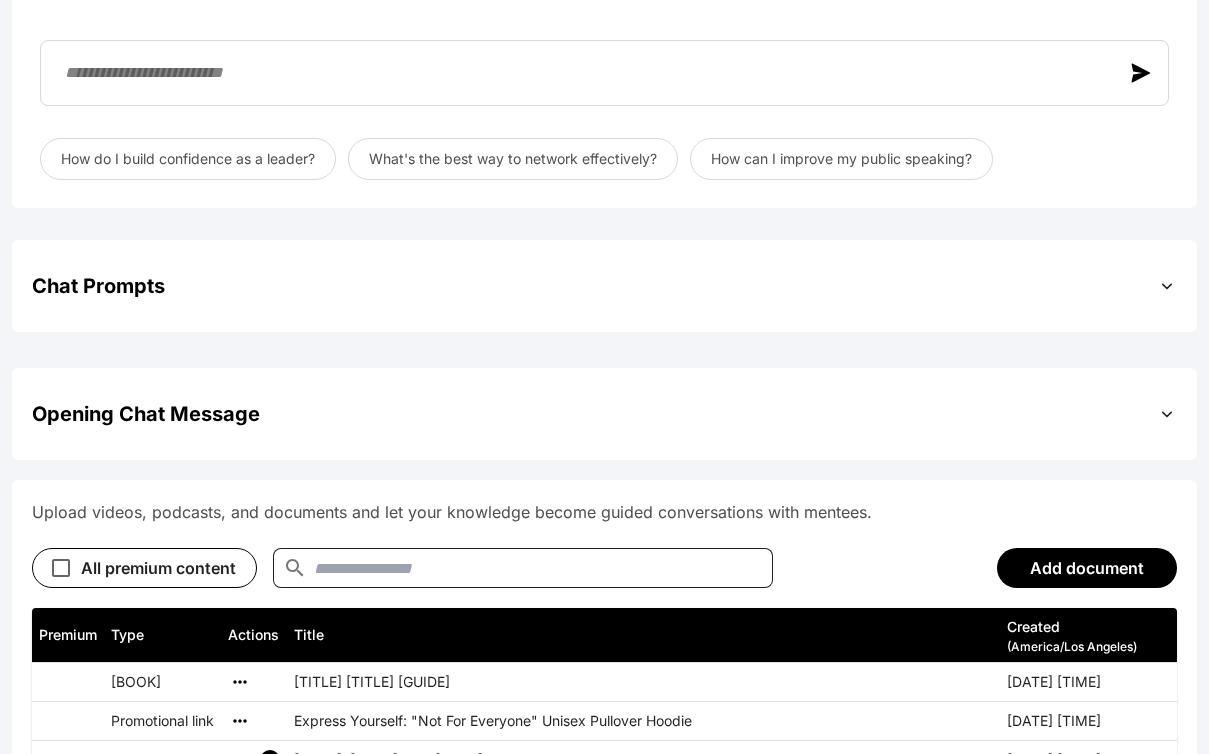 click 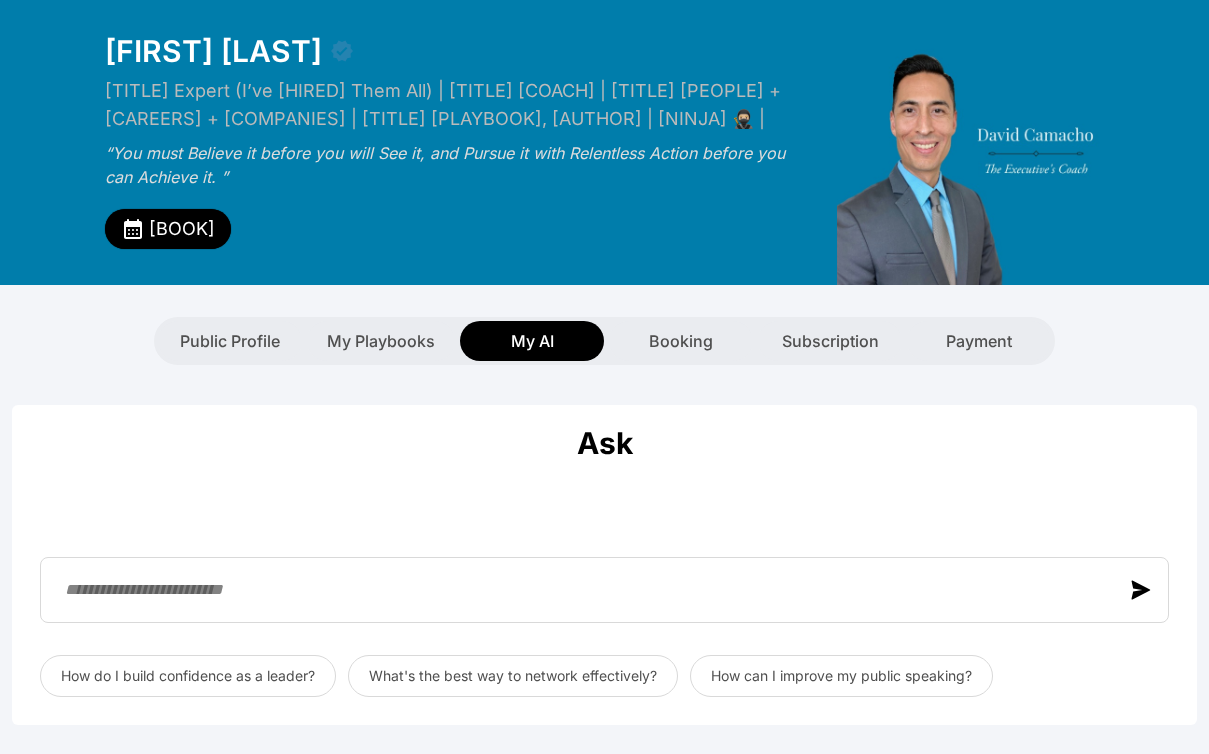scroll, scrollTop: 0, scrollLeft: 0, axis: both 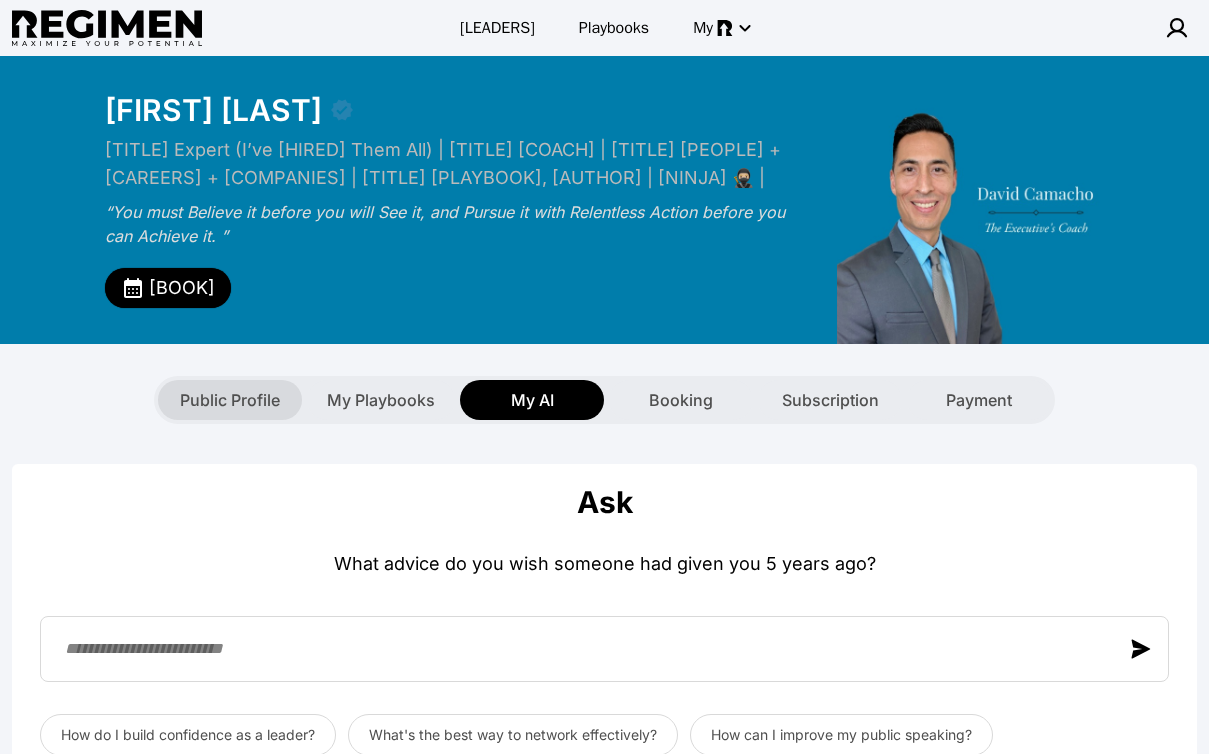 click on "Public Profile" at bounding box center (230, 400) 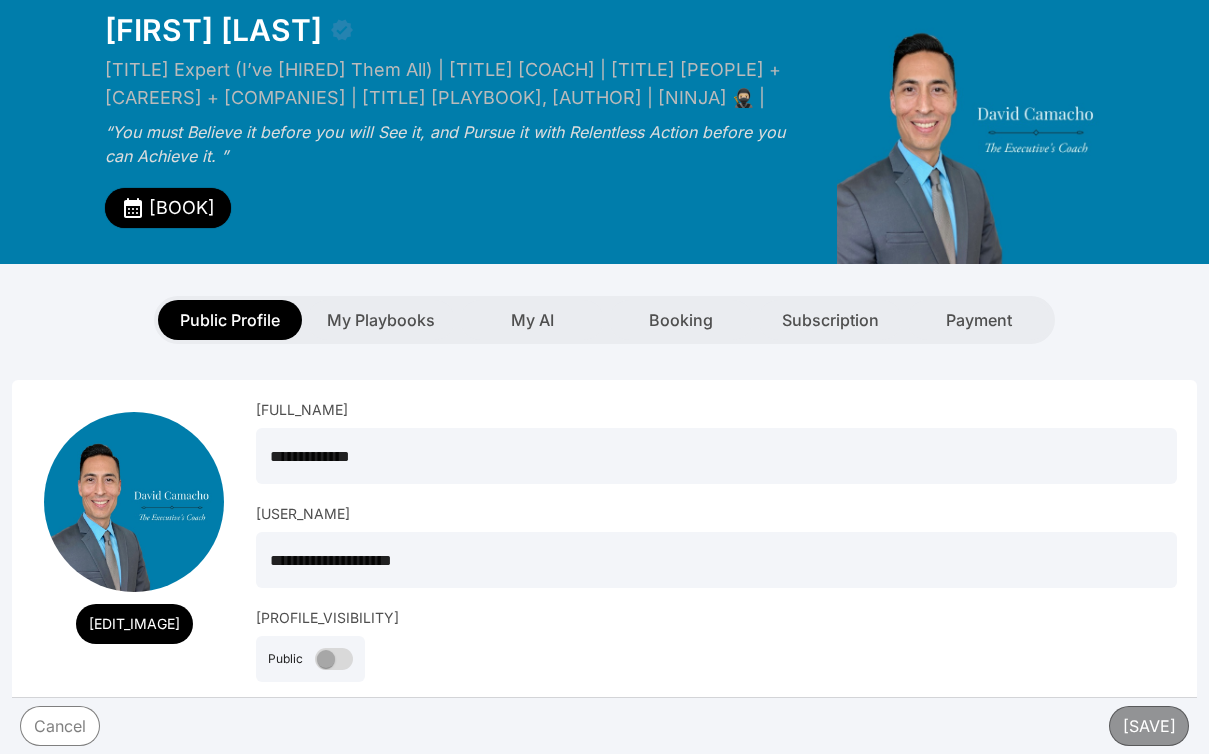 scroll, scrollTop: 0, scrollLeft: 0, axis: both 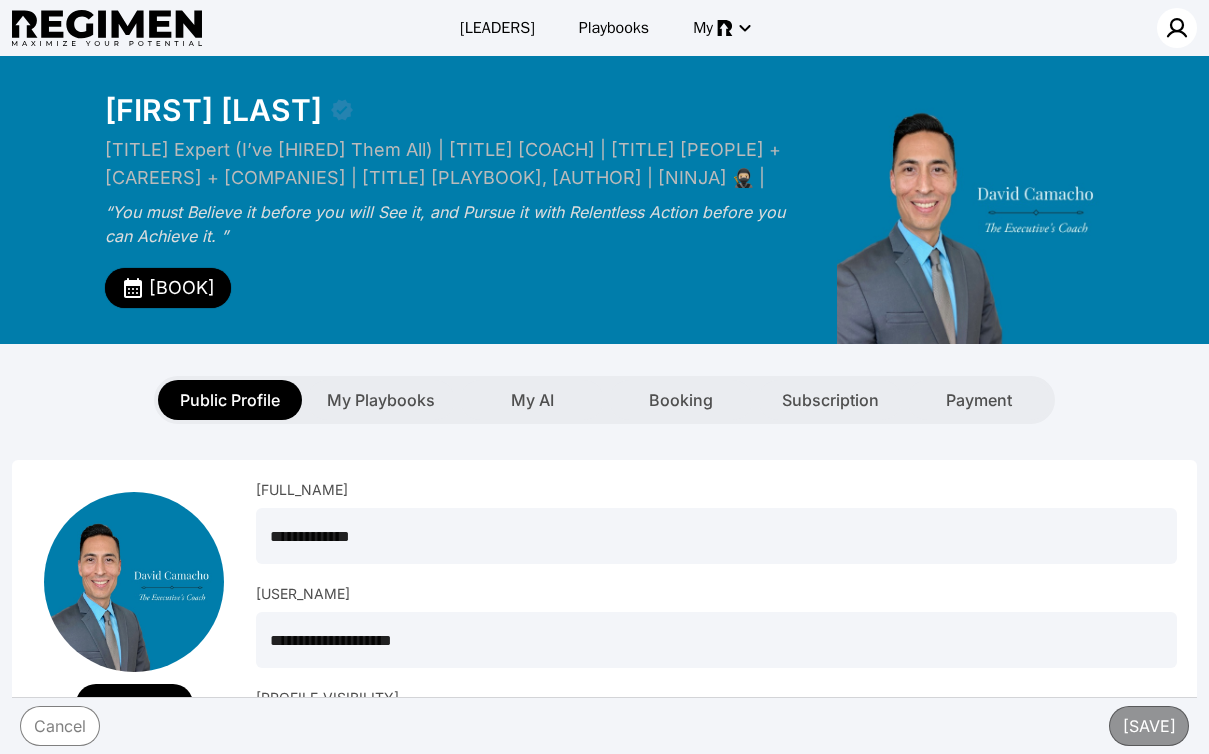 click at bounding box center [1177, 28] 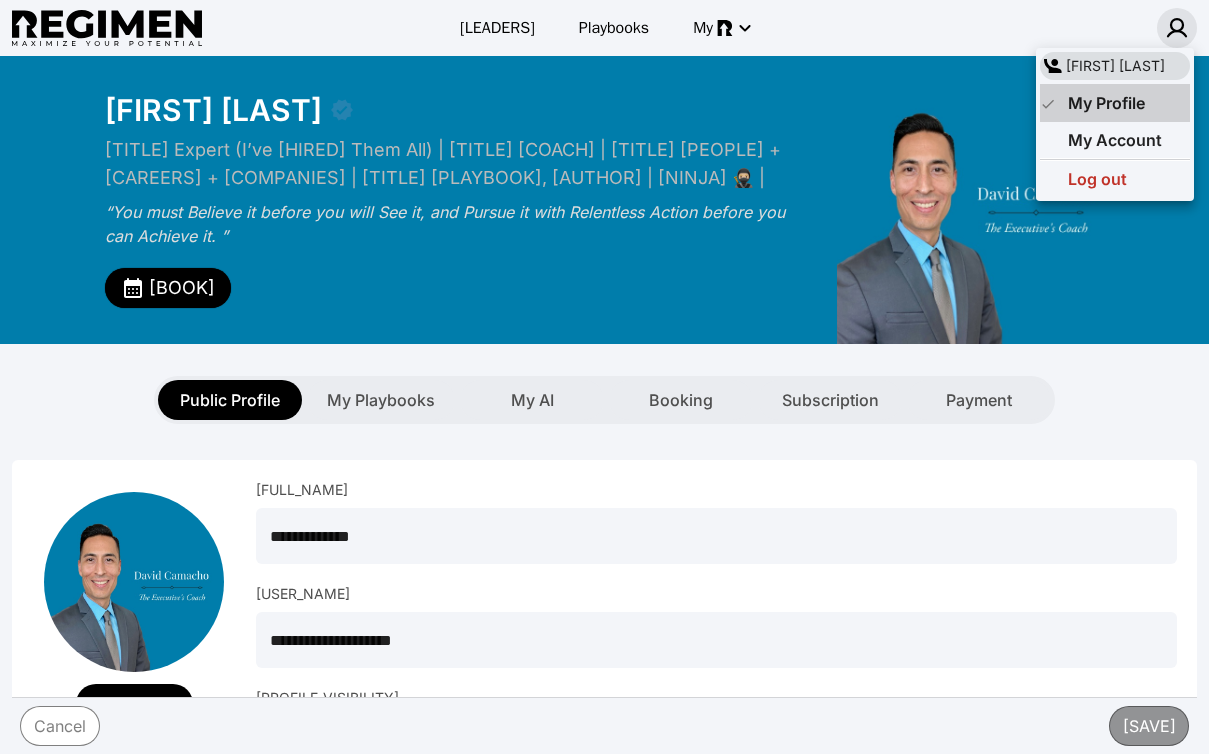 click on "My Profile" at bounding box center [1106, 103] 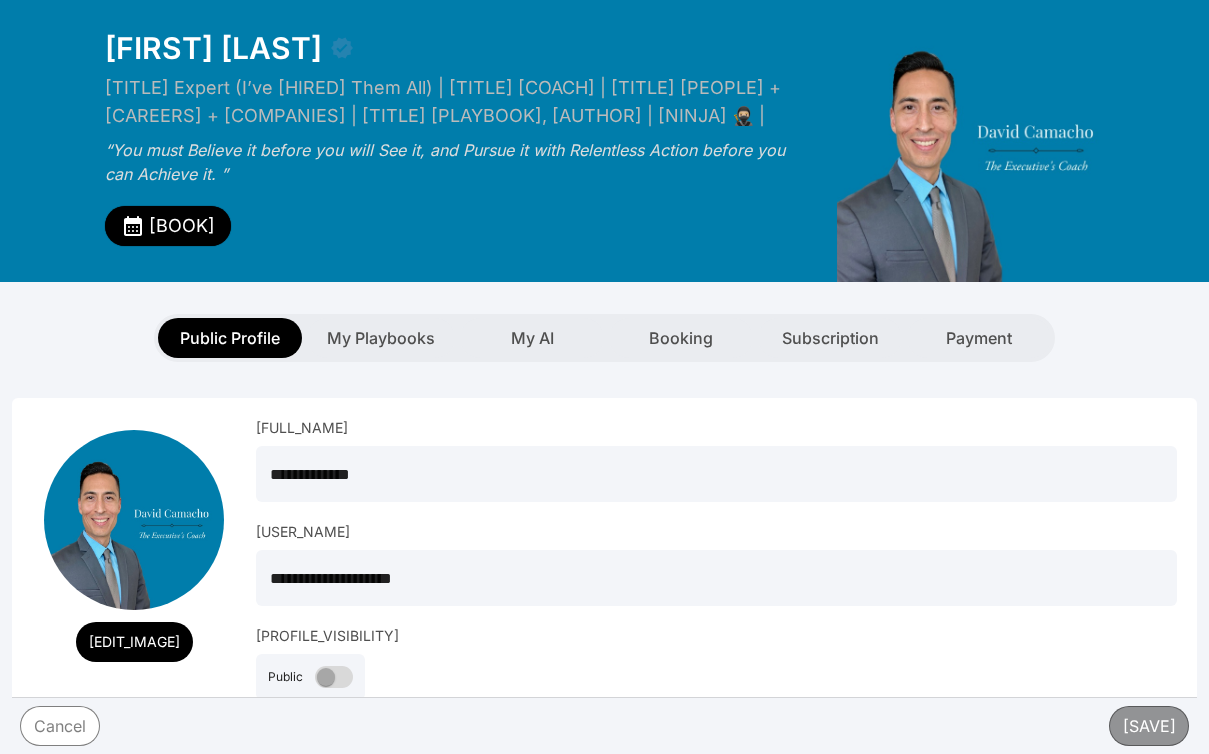 scroll, scrollTop: 0, scrollLeft: 0, axis: both 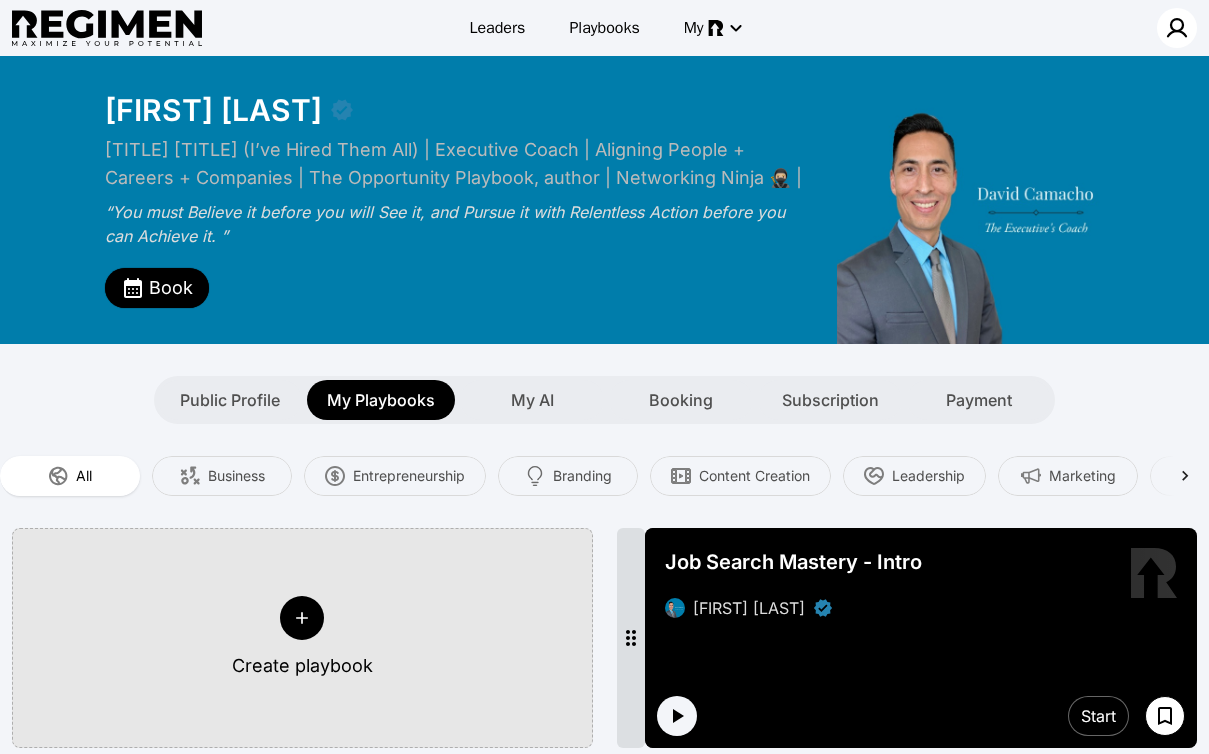 click at bounding box center (1177, 28) 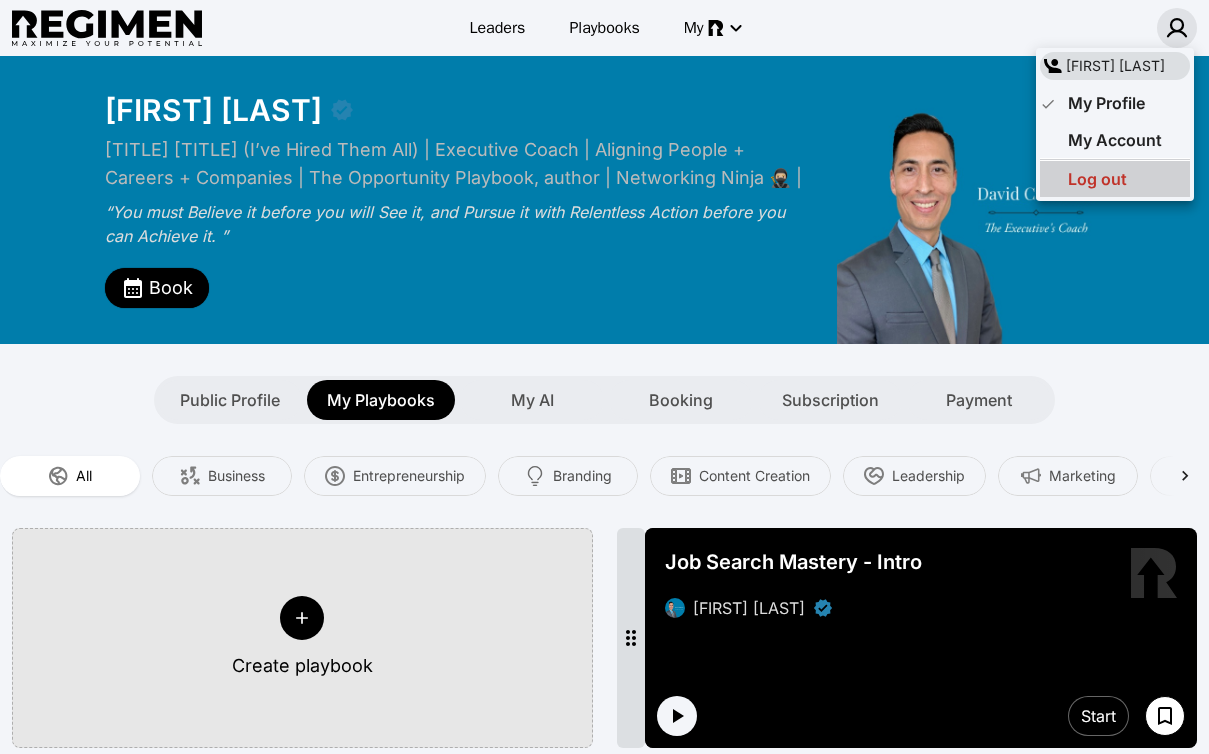 click on "Log out" at bounding box center [1097, 179] 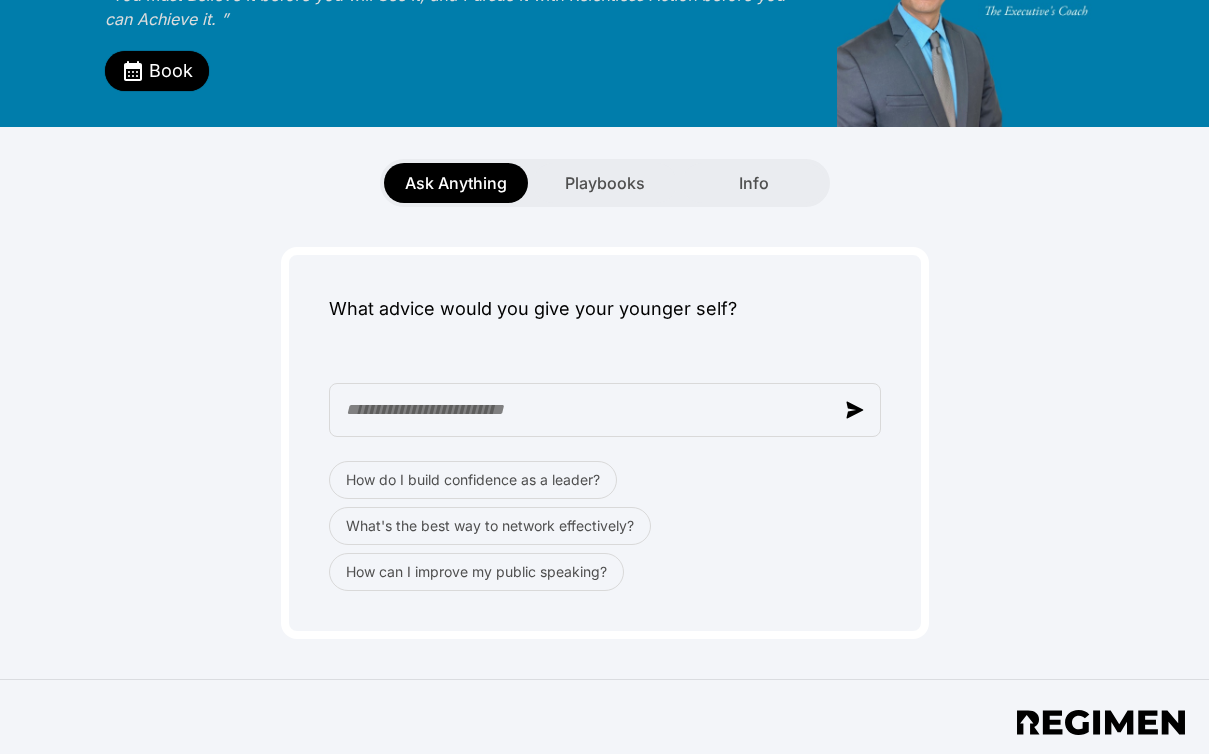 scroll, scrollTop: 248, scrollLeft: 0, axis: vertical 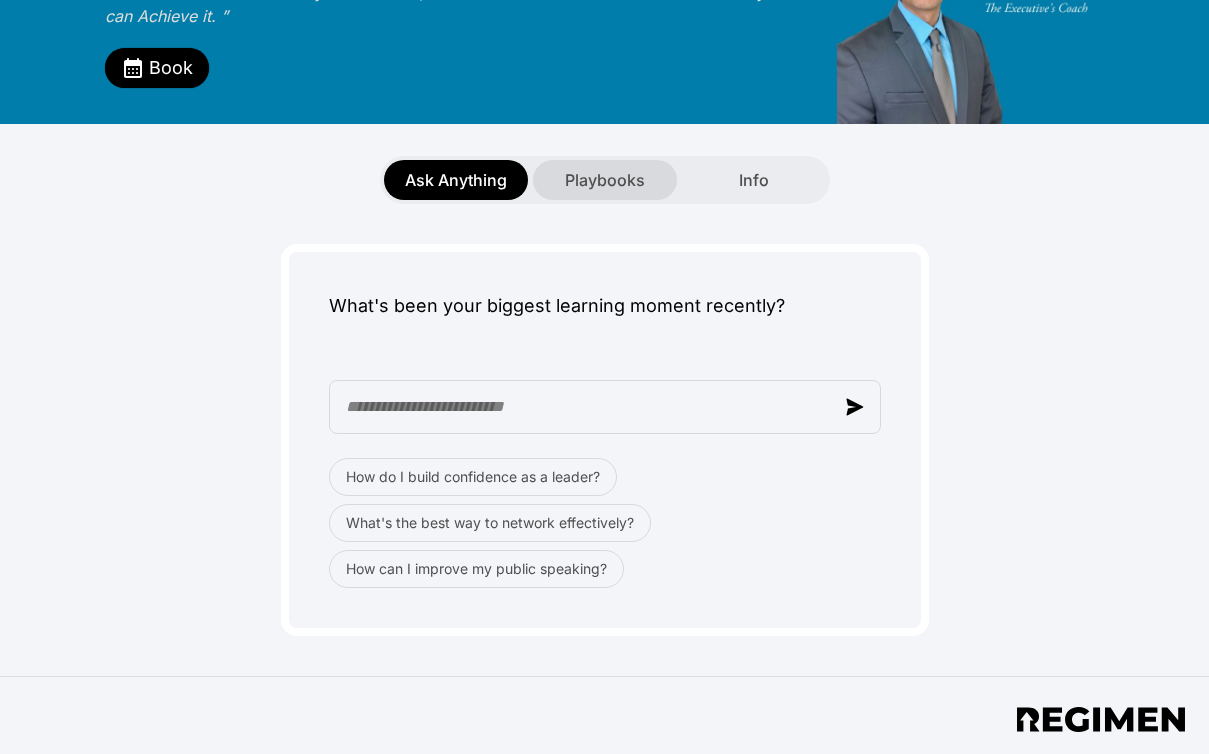 click on "Playbooks" at bounding box center (605, 180) 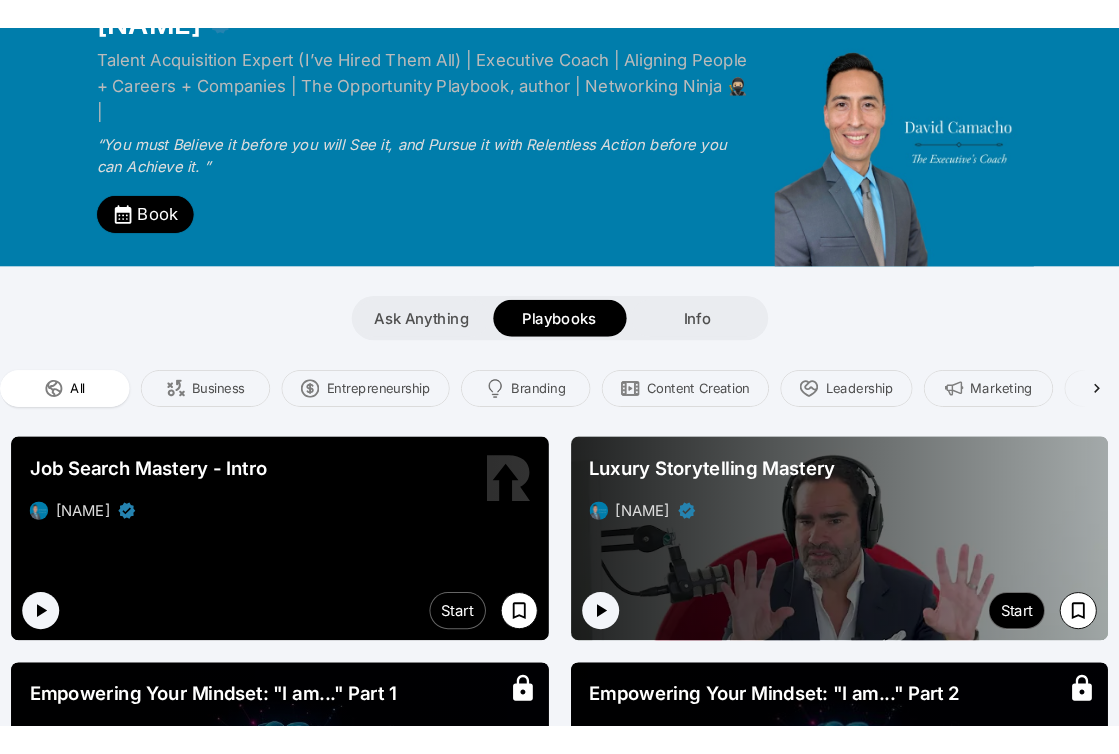 scroll, scrollTop: 0, scrollLeft: 0, axis: both 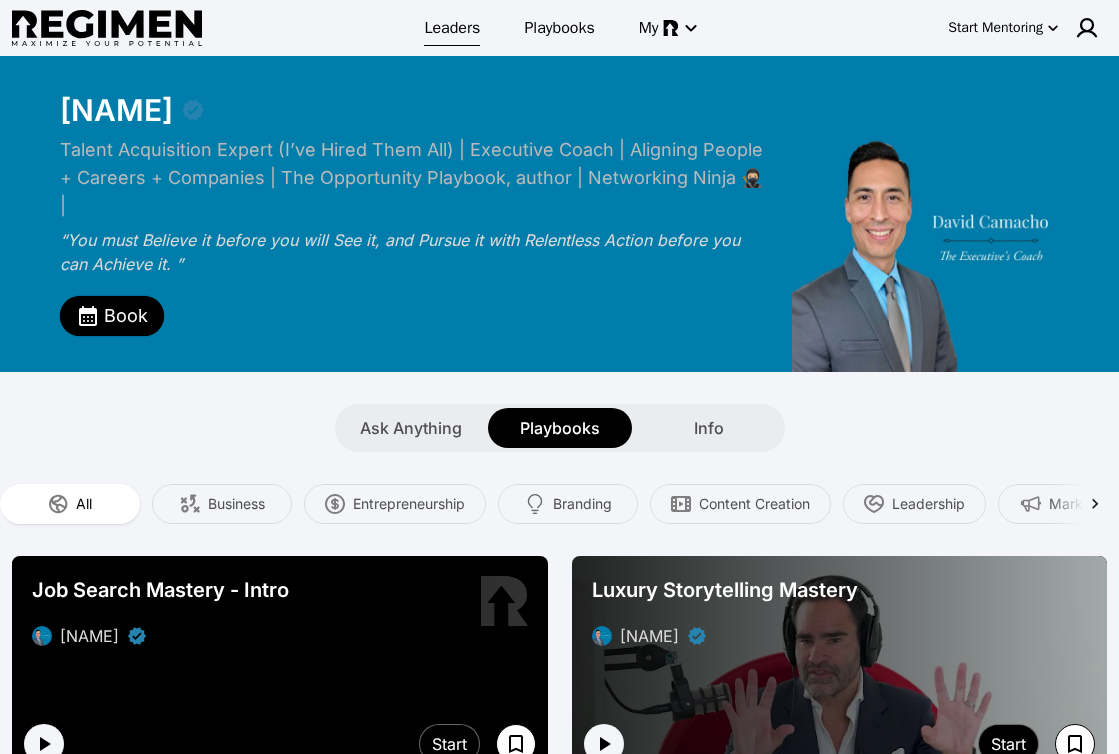 click on "Leaders" at bounding box center (452, 28) 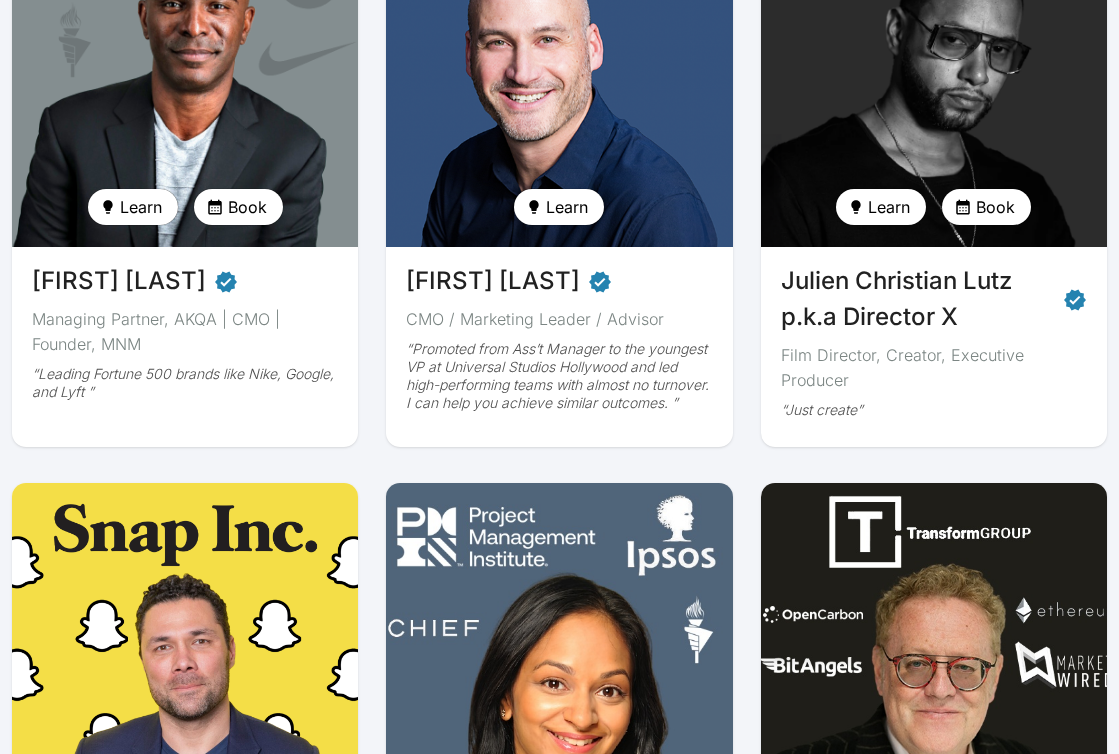 scroll, scrollTop: 1091, scrollLeft: 0, axis: vertical 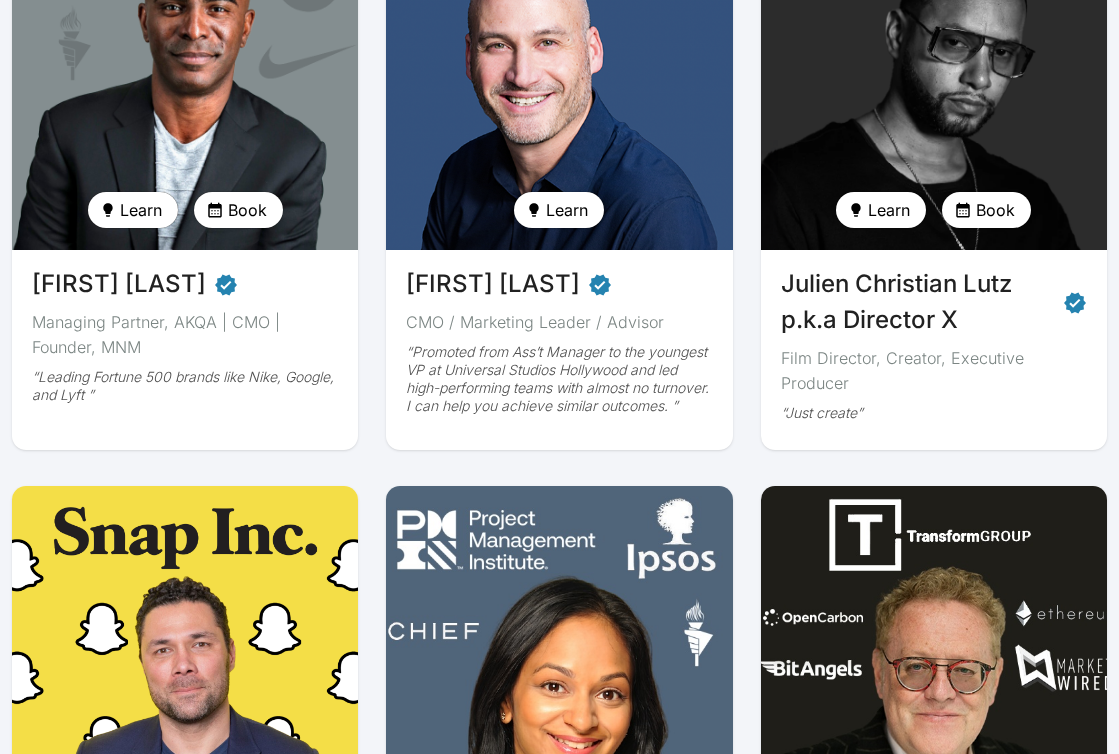 click at bounding box center [933, 48] 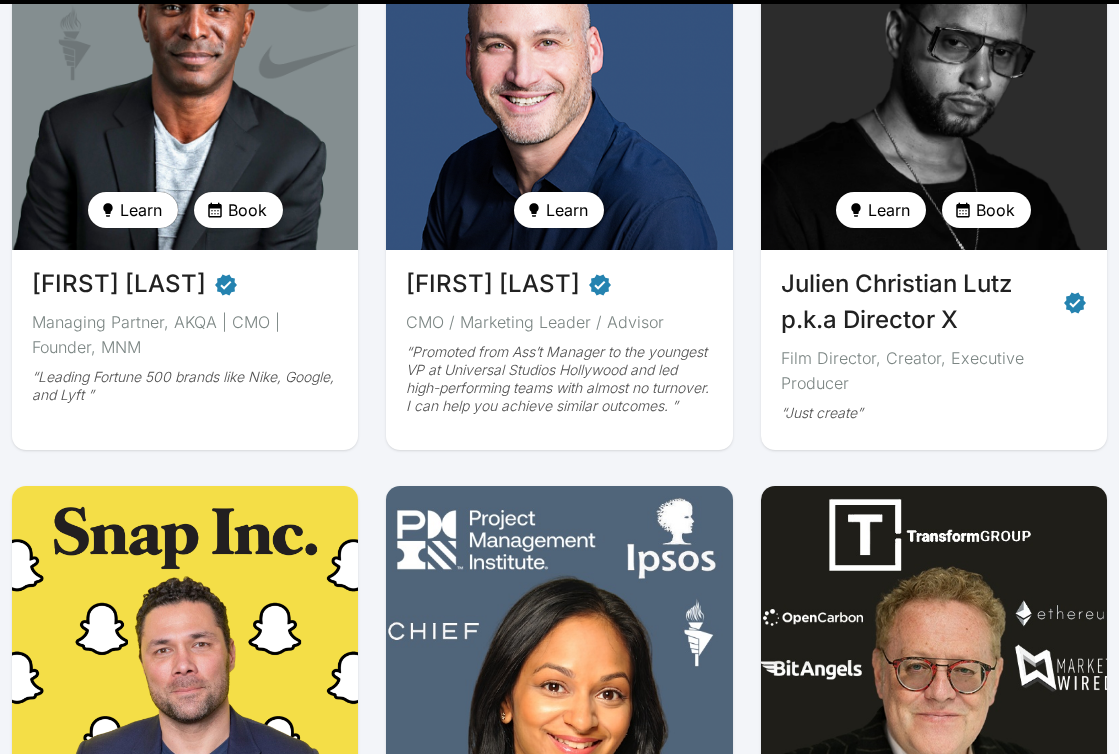 scroll, scrollTop: 0, scrollLeft: 0, axis: both 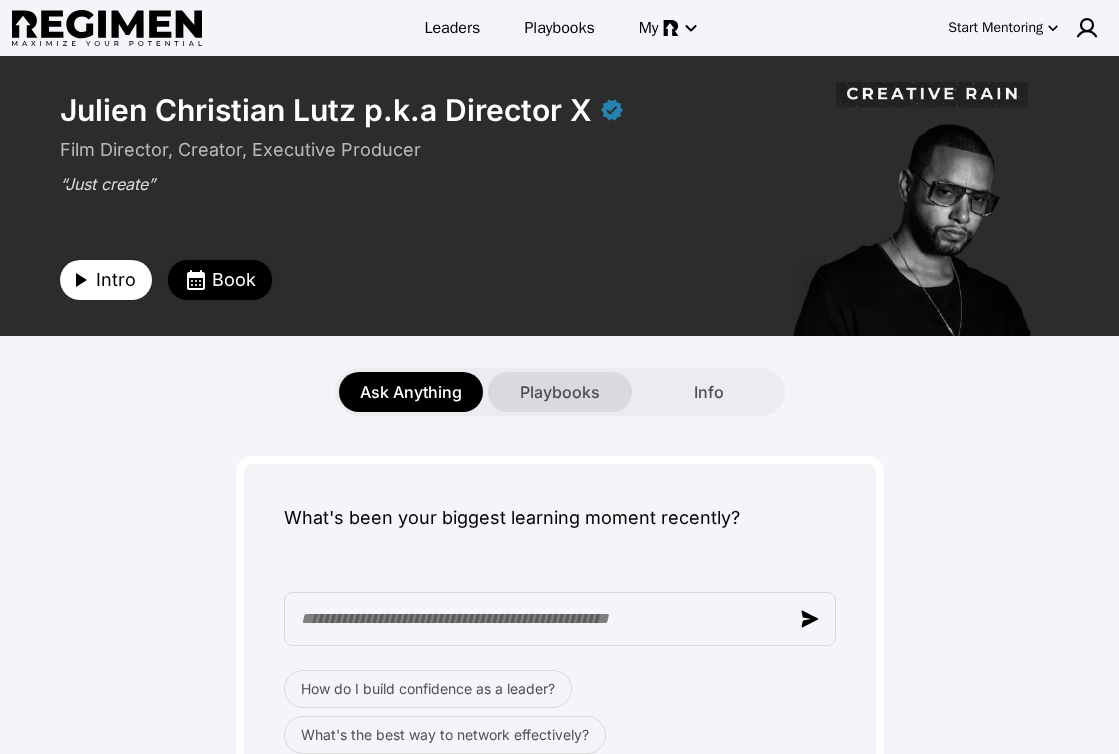 click on "Playbooks" at bounding box center (560, 392) 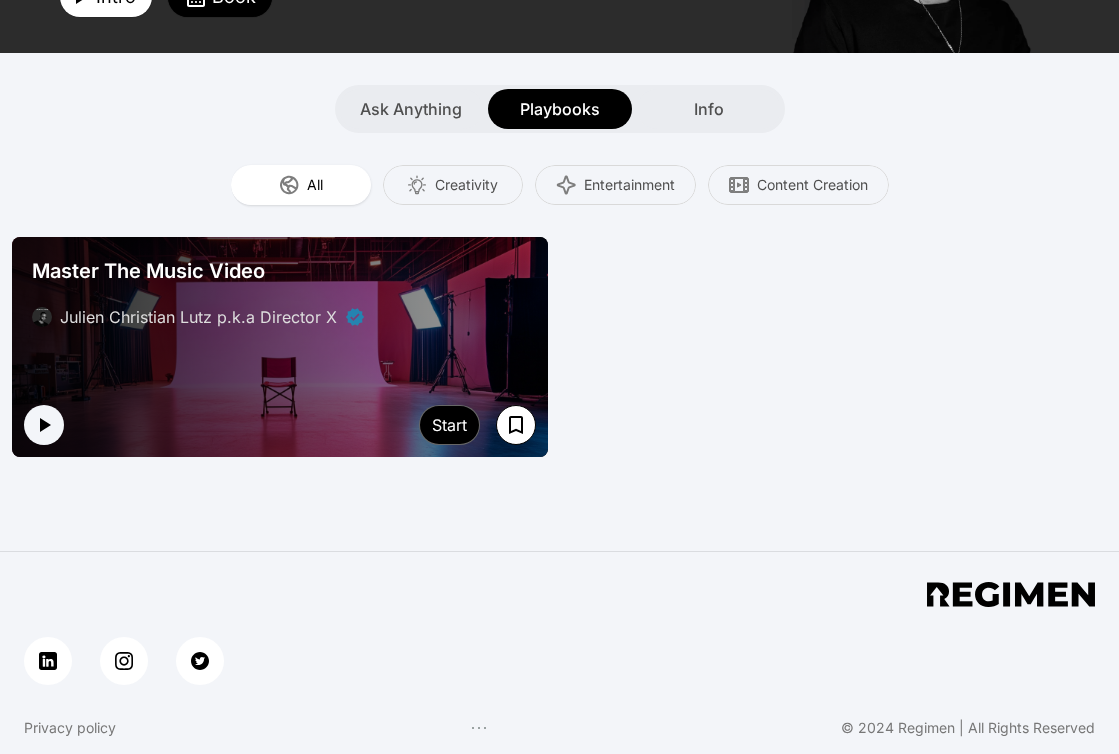 scroll, scrollTop: 432, scrollLeft: 0, axis: vertical 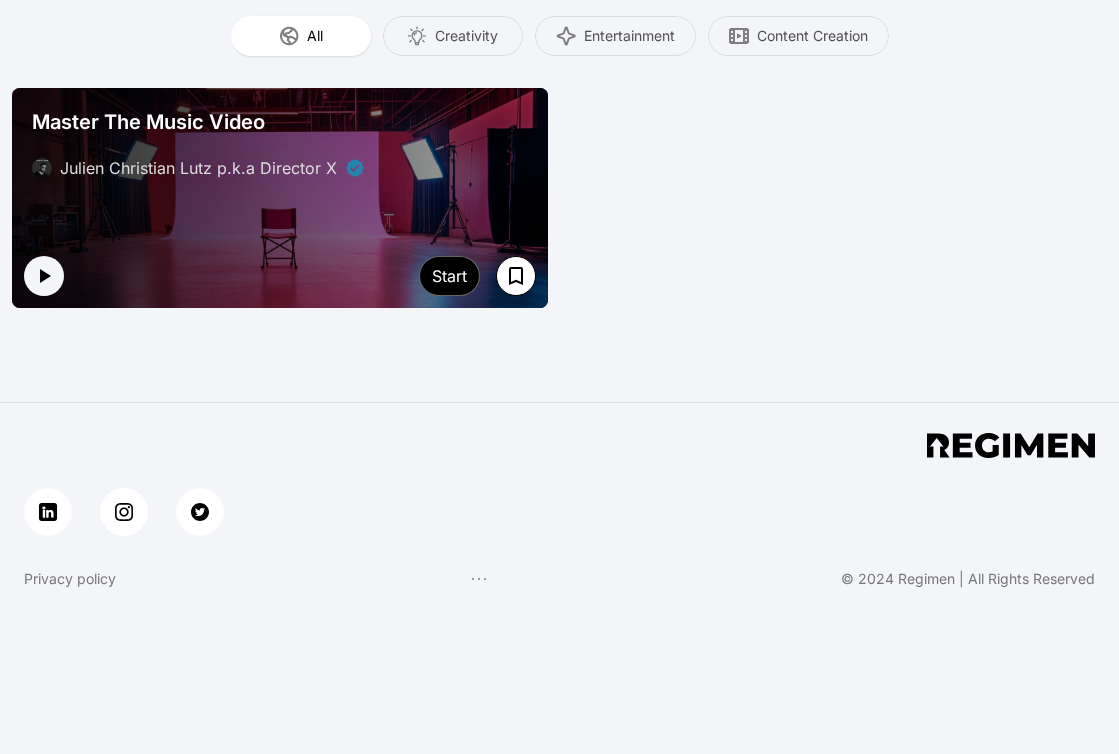 click at bounding box center (280, 198) 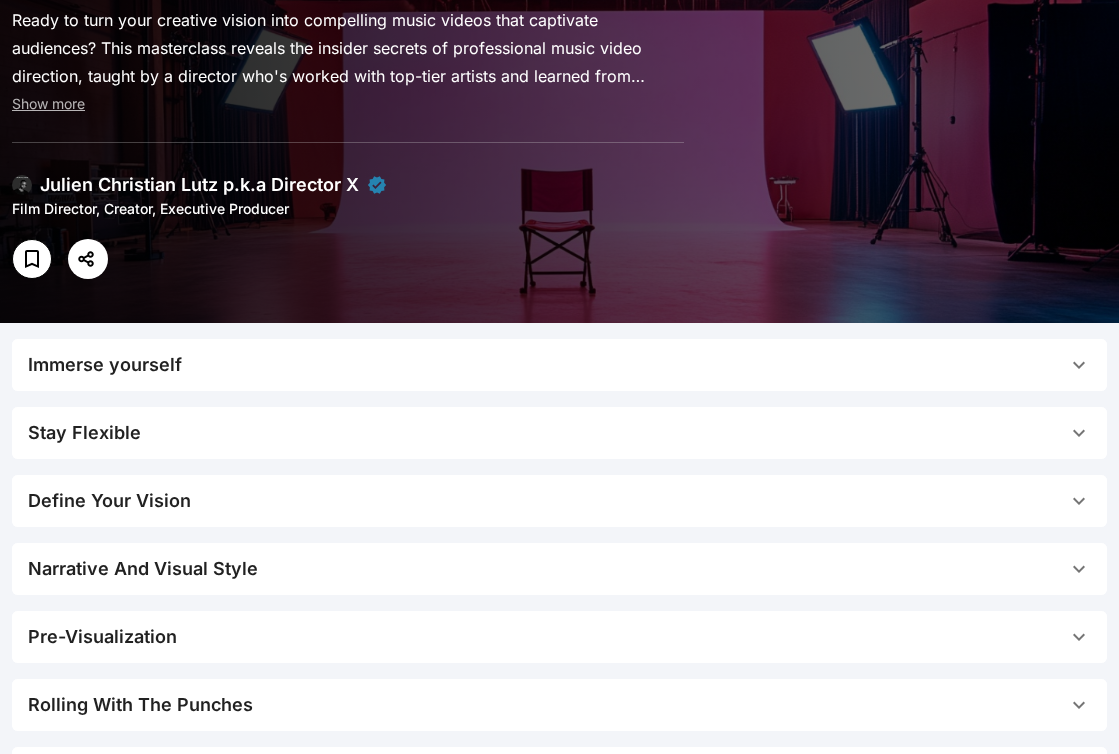 scroll, scrollTop: 0, scrollLeft: 0, axis: both 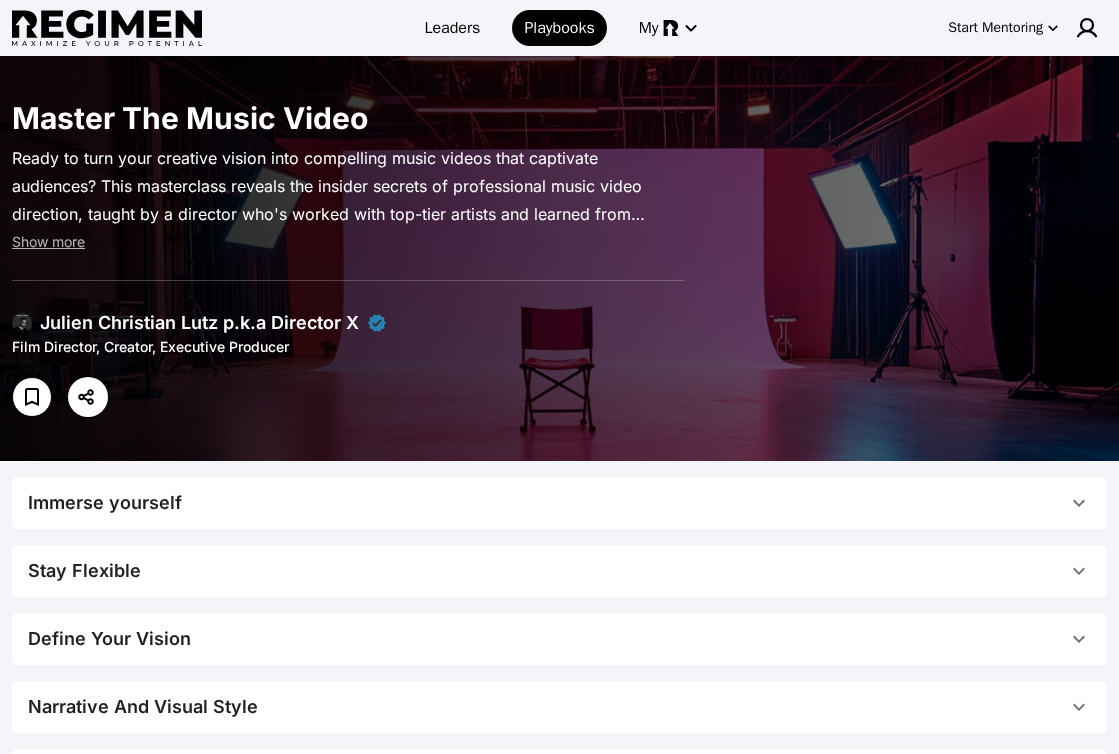 click on "Master The Music Video Ready to turn your creative vision into compelling music videos that captivate audiences? This masterclass reveals the insider secrets of professional music video direction, taught by a director who's worked with top-tier artists and learned from industry legend Hype Williams.
Whether you're shooting on a shoestring budget or dreaming of big-budget productions, you'll discover:
The "About Something" Philosophy : Learn why every great video needs a central concept and how to make it the driving force behind every creative decision
Treatment Writing That Wins Jobs : Master the story structure approach that gets directors comments like "this is the best treatment I've ever read"
Pre-Visualization Techniques : Create detailed shot-by-shot breakdowns that save time, money, and prevent costly mistakes on set
Performance Direction Mastery : Unlock authentic emotions and create space for artists to deliver their most powerful performances
Professional Editing Language
you" at bounding box center [559, 258] 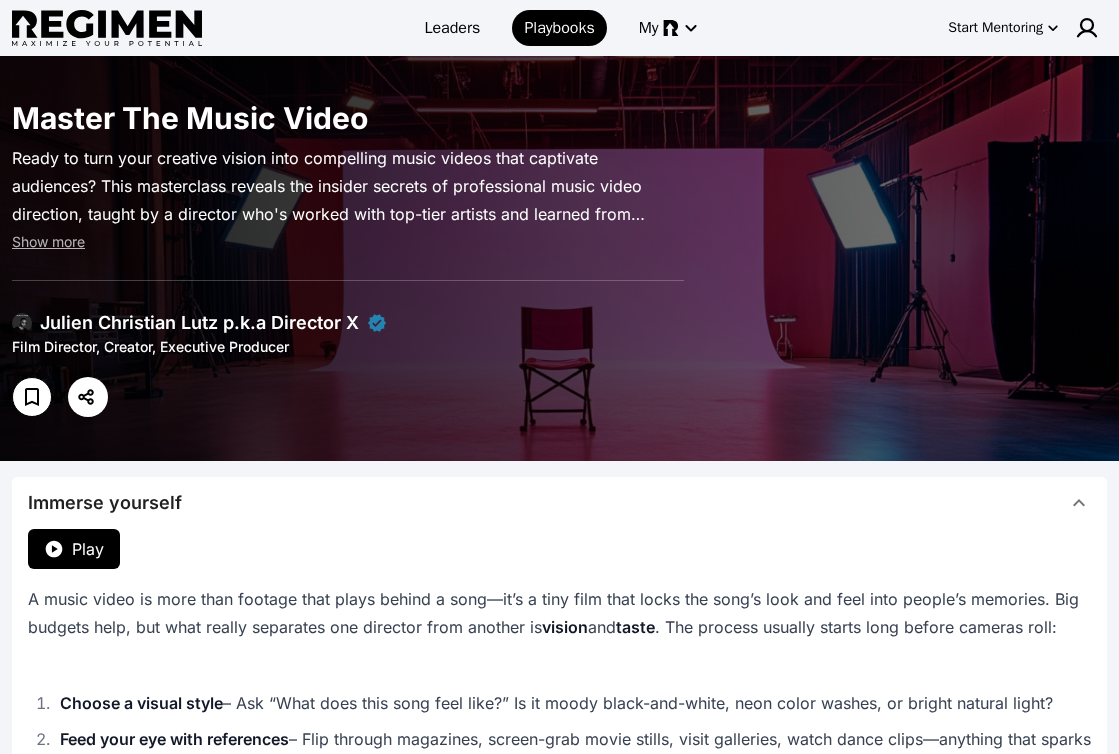 click on "Play" at bounding box center (88, 549) 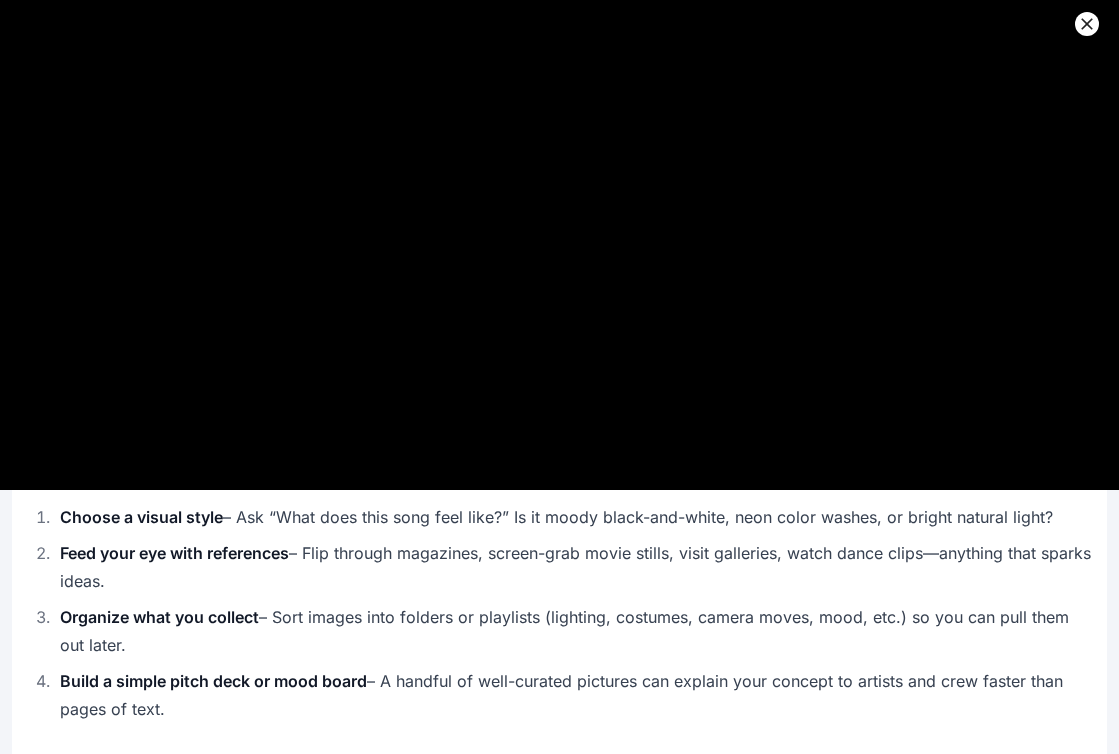 scroll, scrollTop: 0, scrollLeft: 0, axis: both 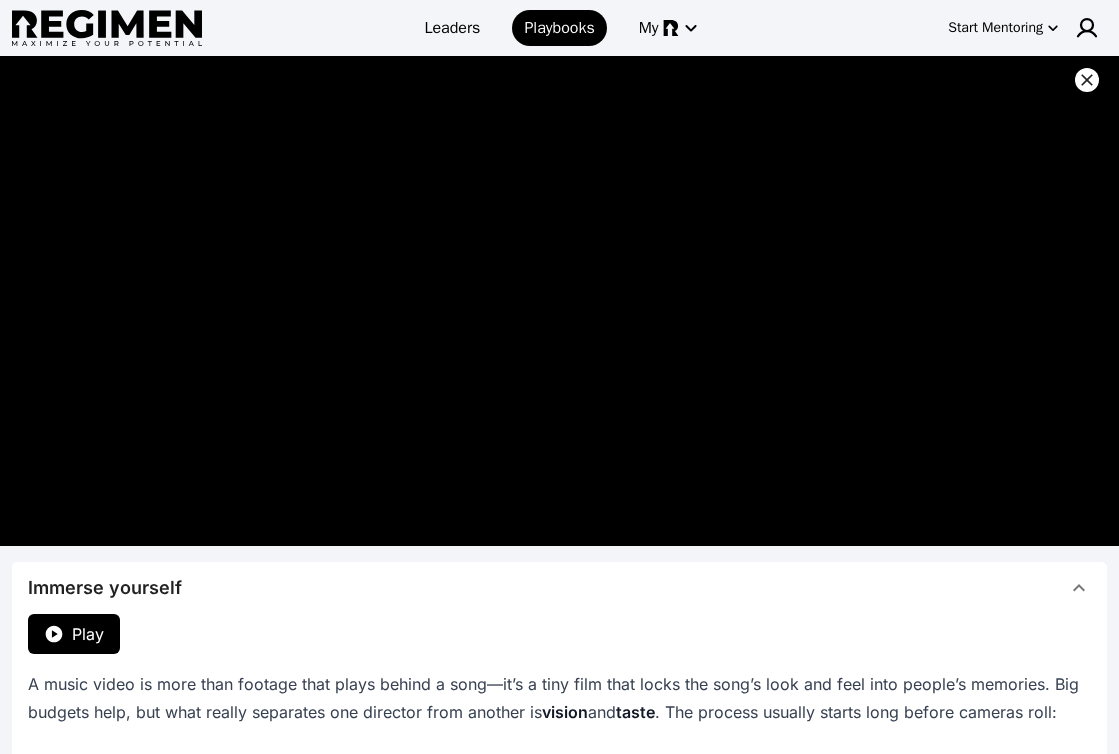 click 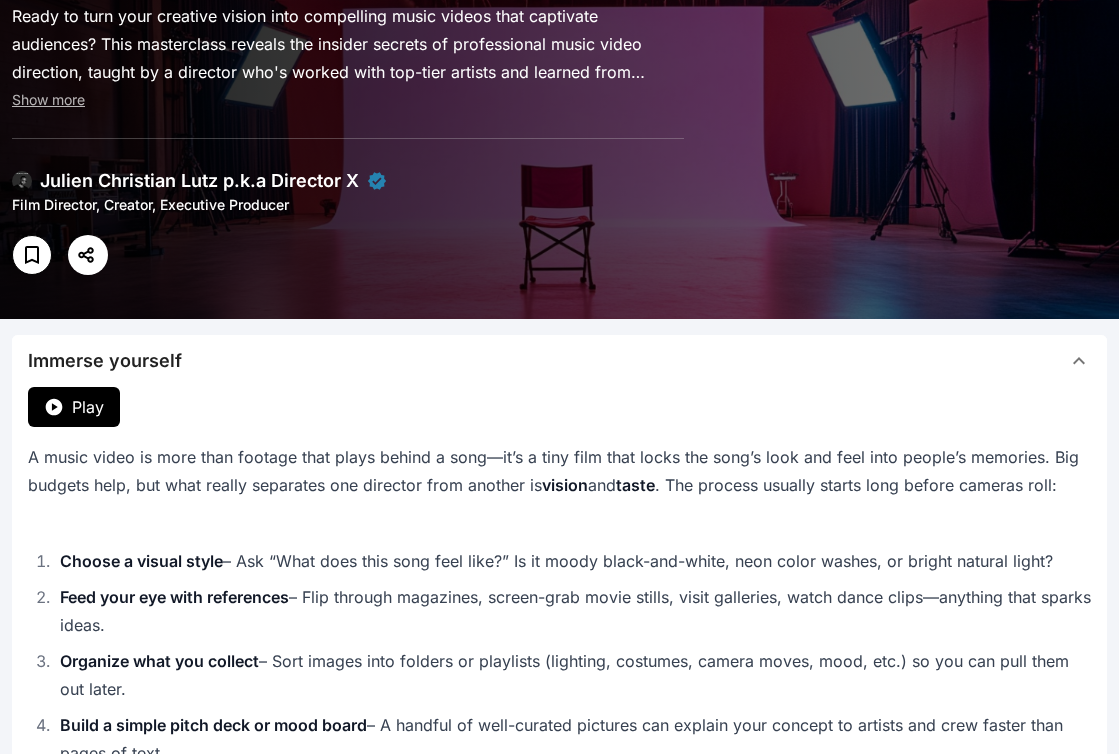 scroll, scrollTop: 0, scrollLeft: 0, axis: both 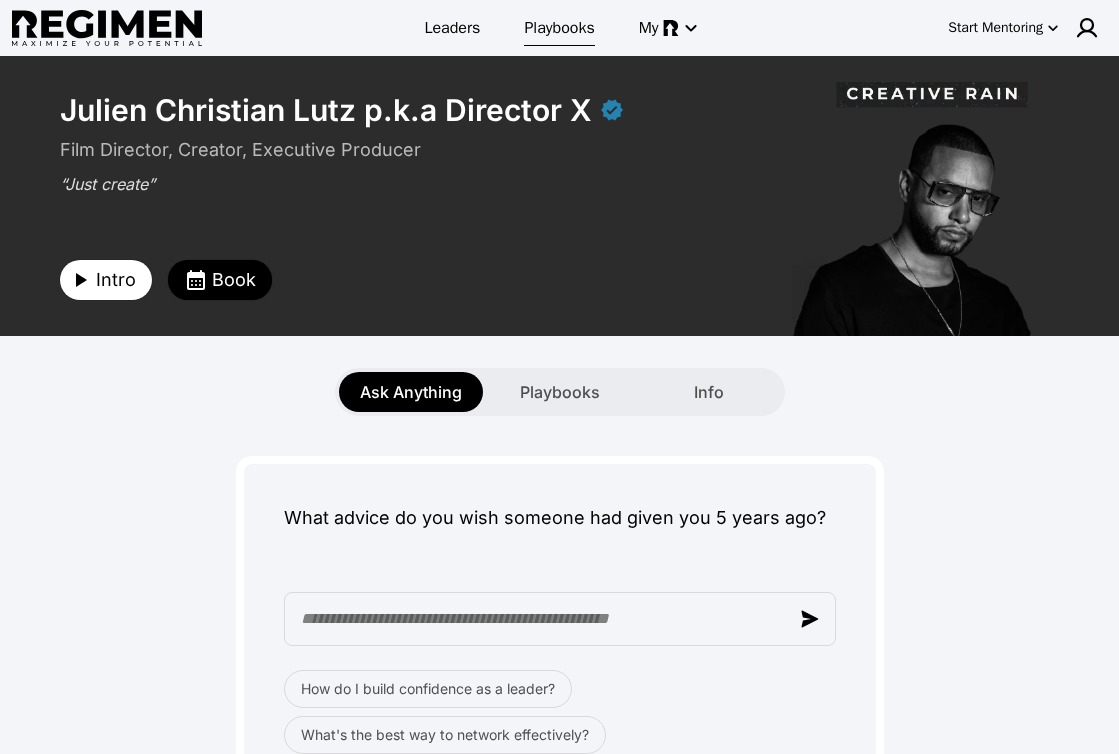 click on "Playbooks" at bounding box center (559, 28) 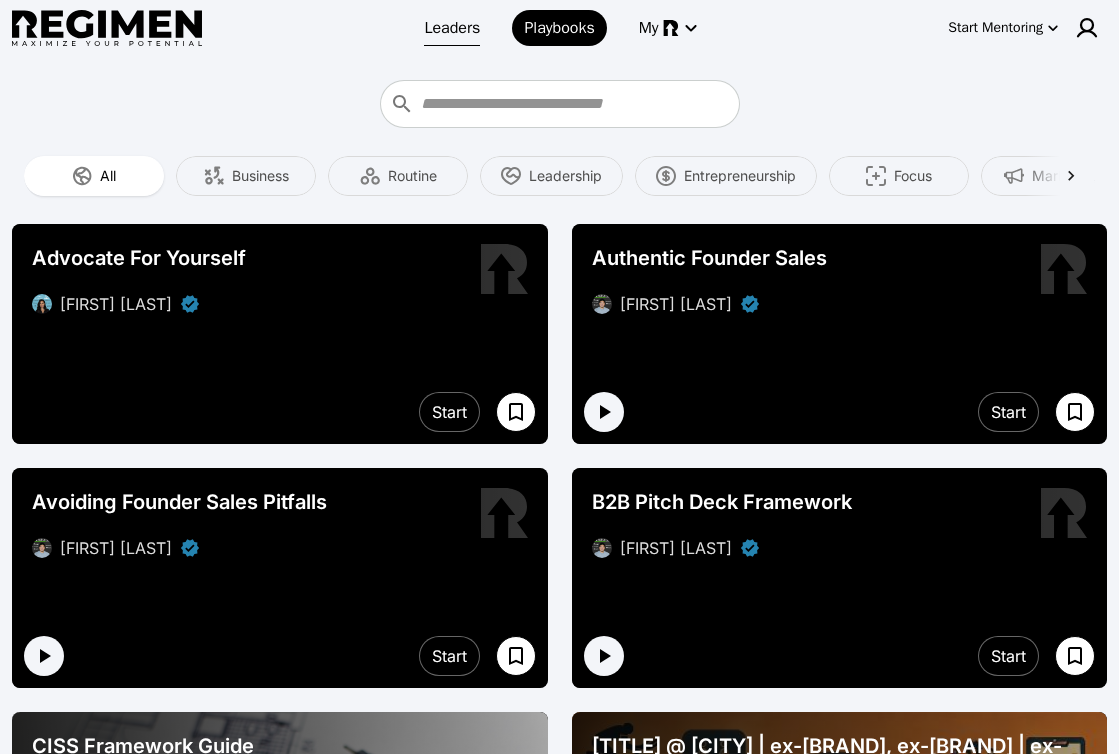 click on "Leaders" at bounding box center [452, 28] 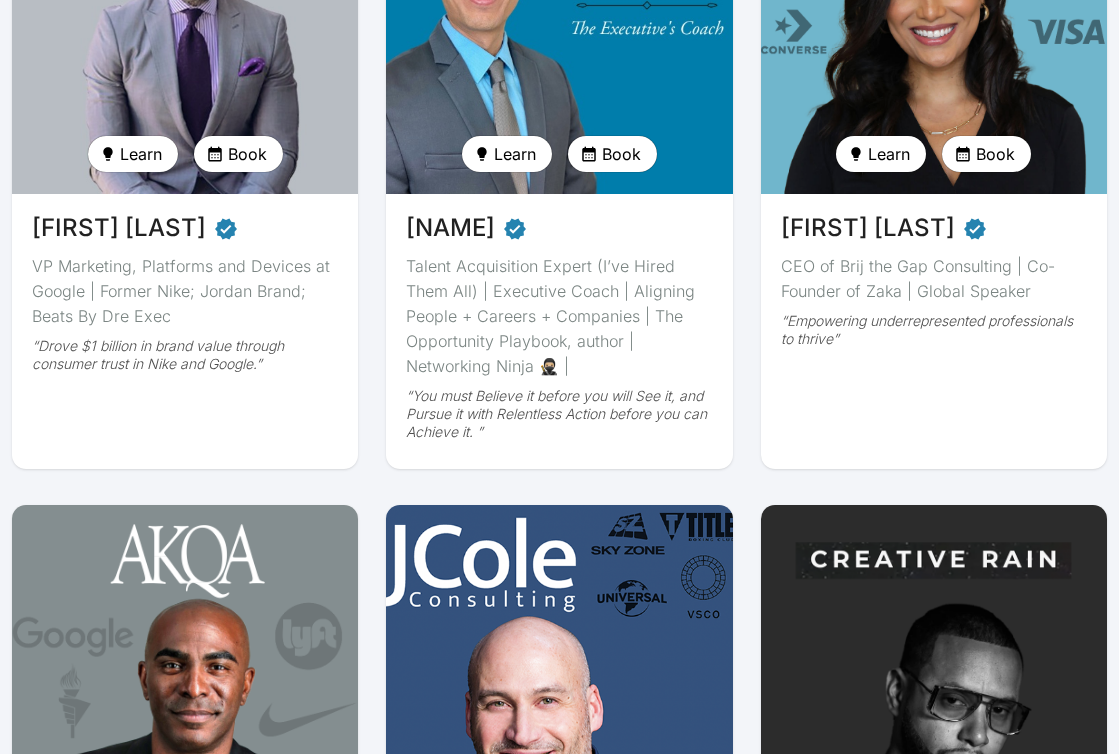 scroll, scrollTop: 0, scrollLeft: 0, axis: both 